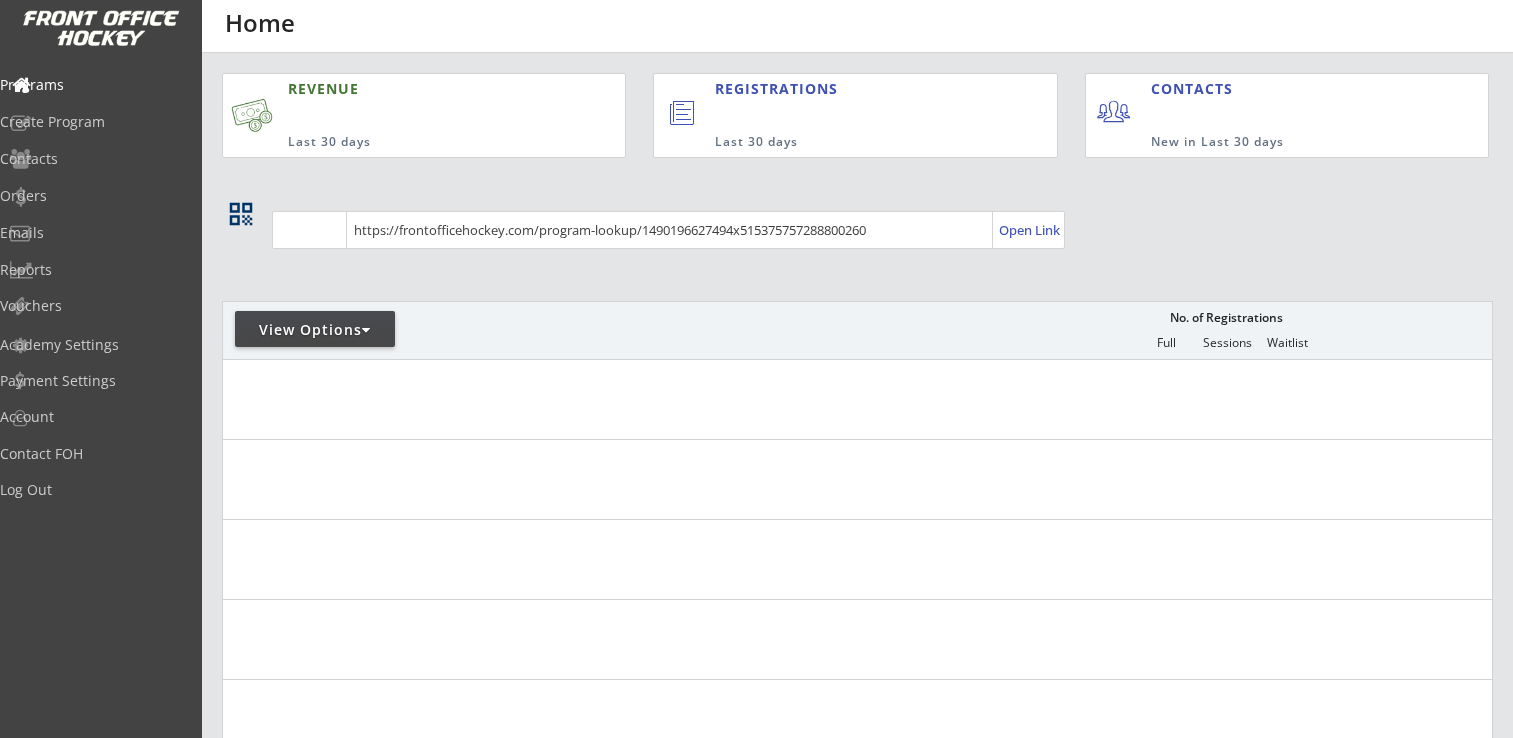scroll, scrollTop: 0, scrollLeft: 0, axis: both 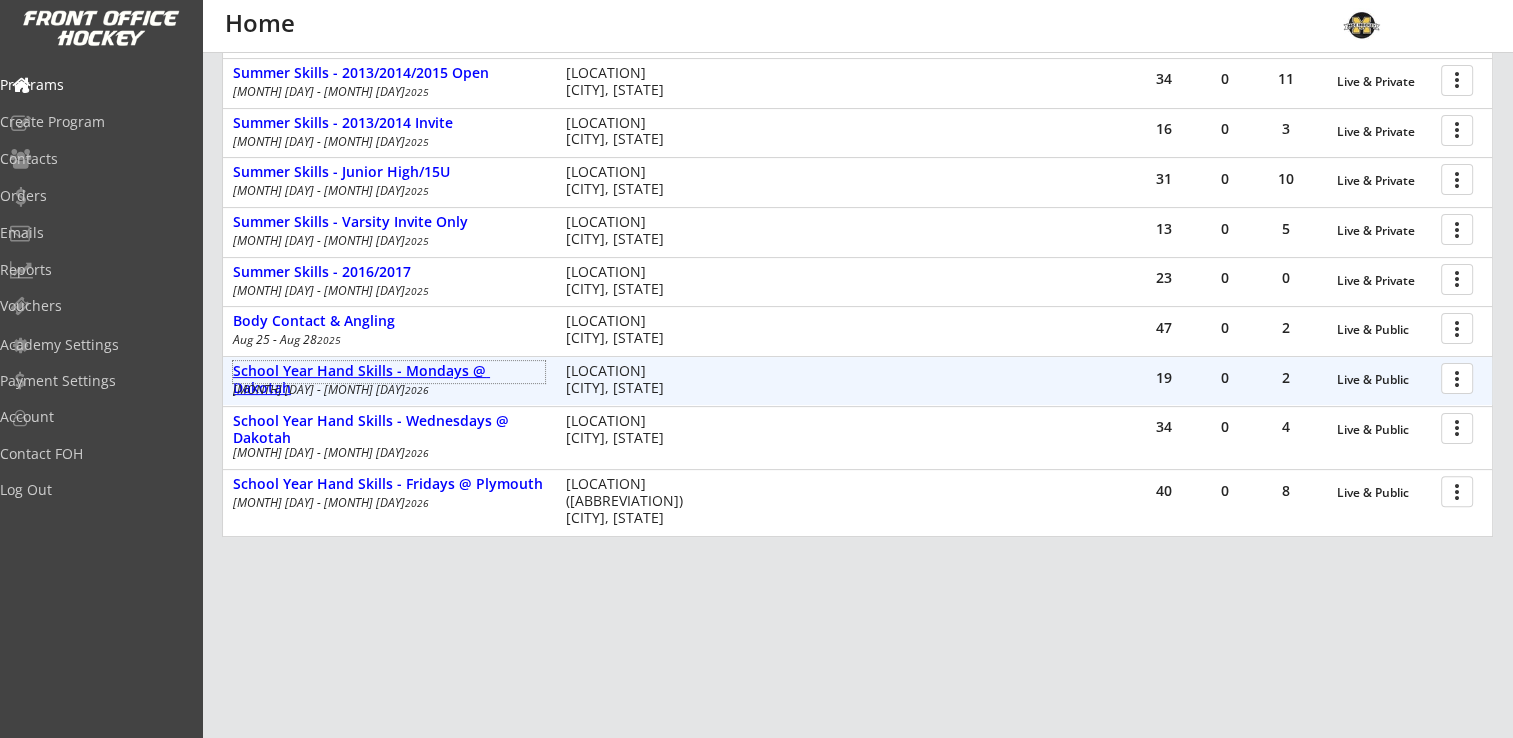 click on "School Year Hand Skills - Mondays @ Dakotah" at bounding box center (389, 372) 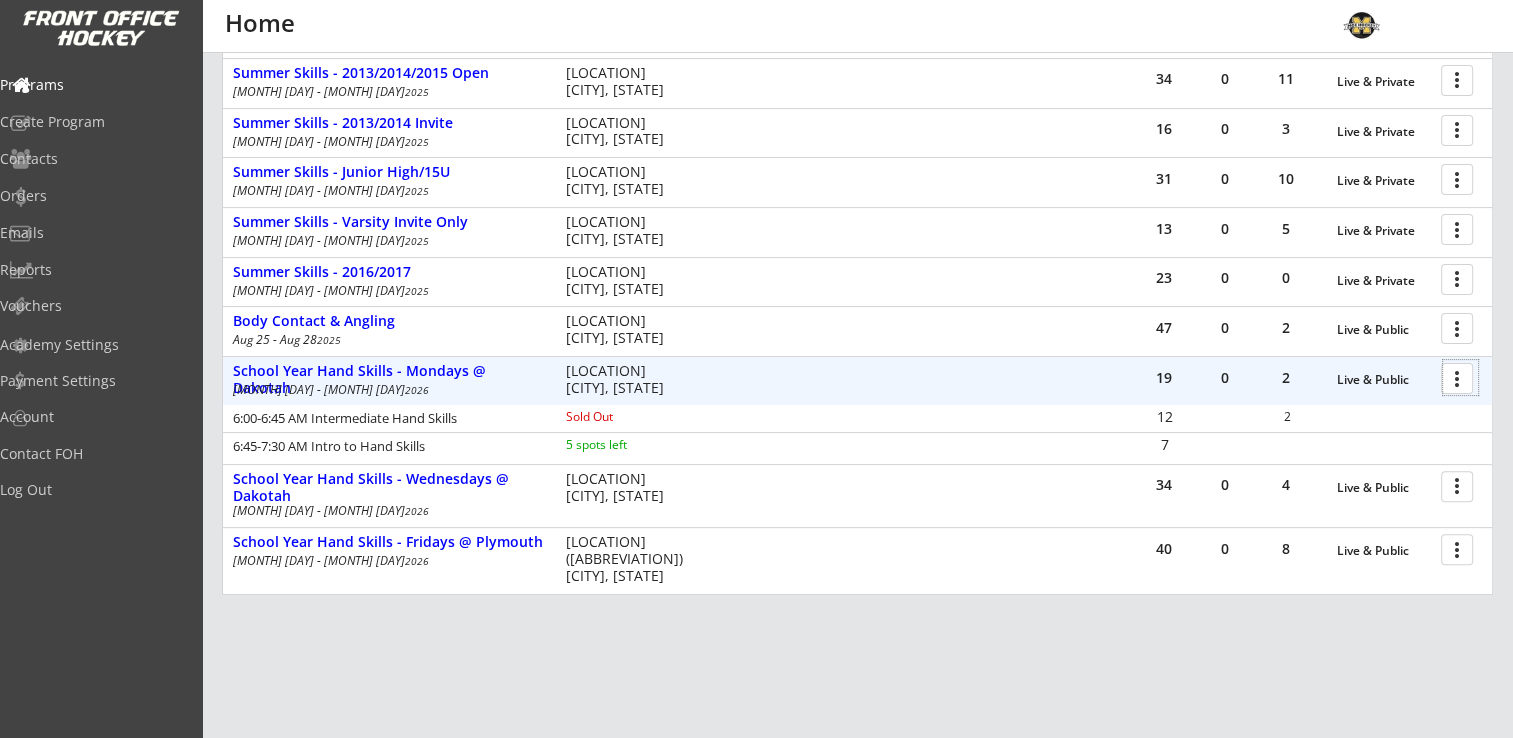 click at bounding box center [1460, 377] 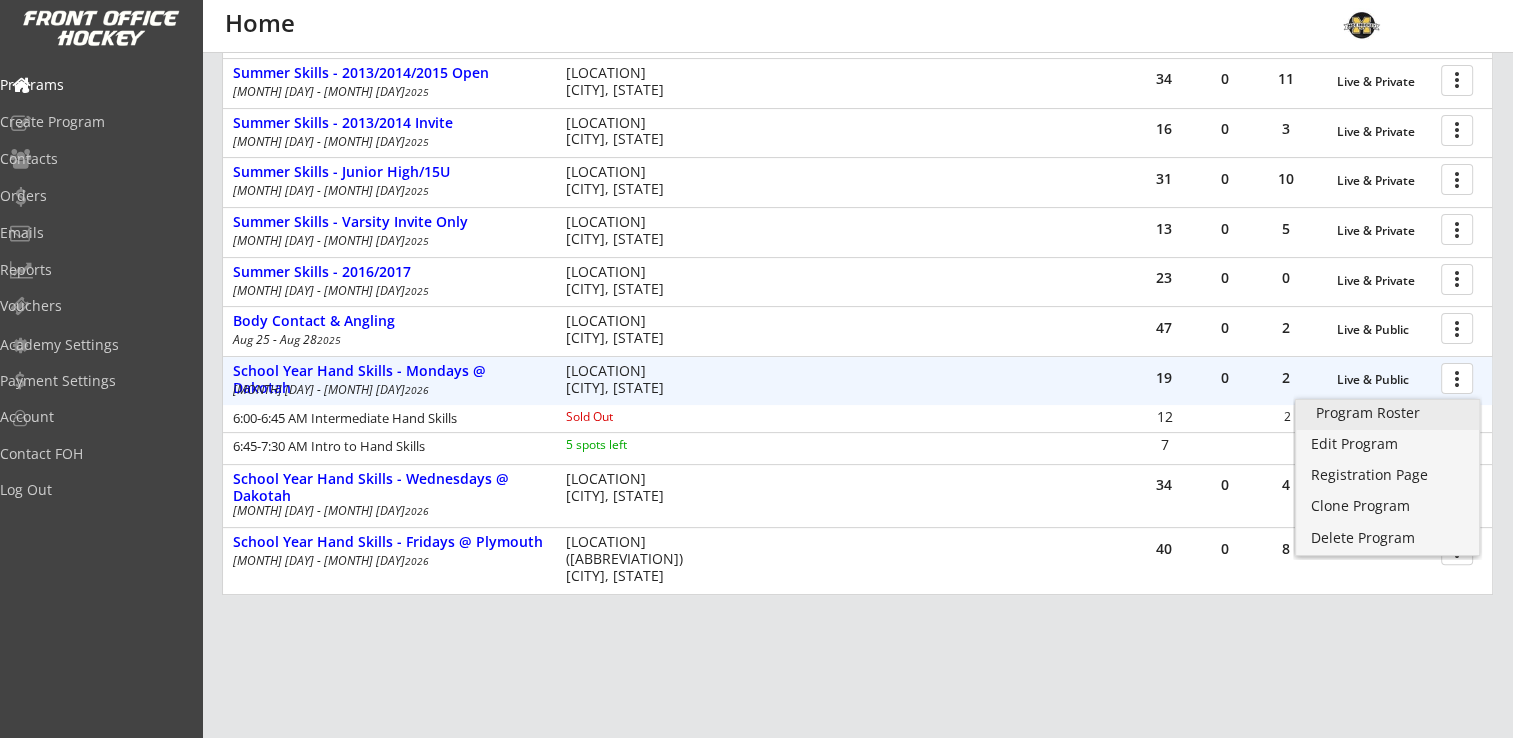 click on "Program Roster" at bounding box center [1387, 413] 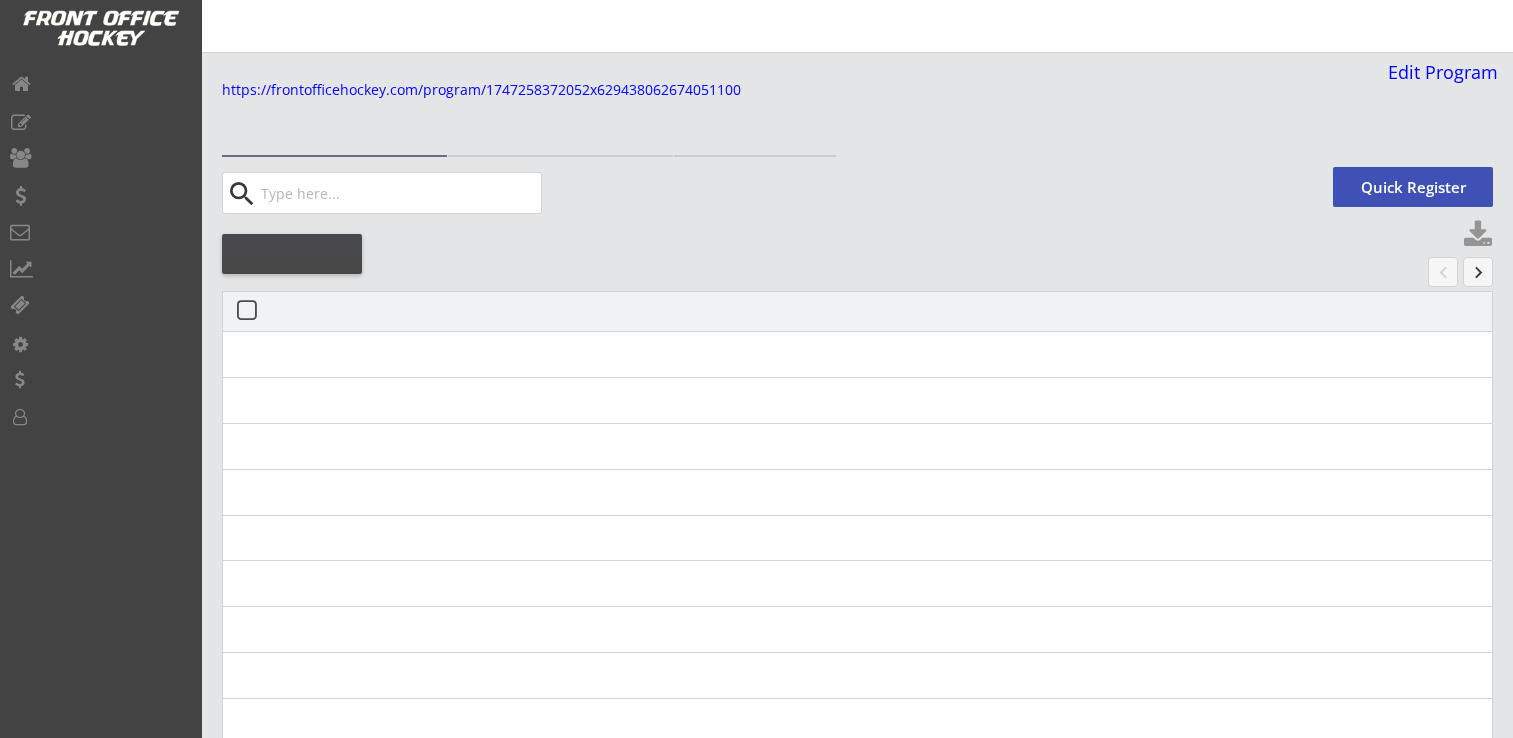 scroll, scrollTop: 0, scrollLeft: 0, axis: both 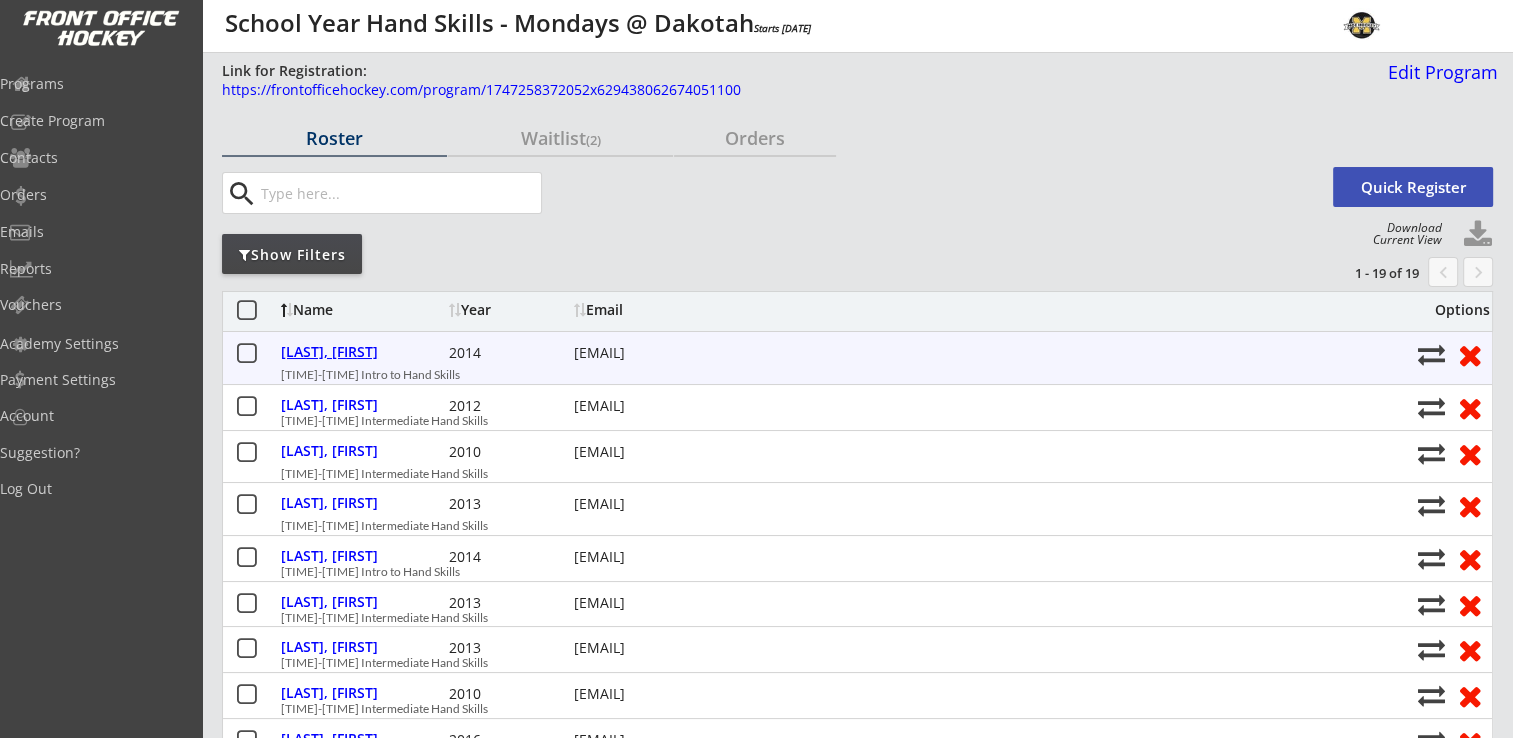 click on "[LAST], [FIRST]" at bounding box center [362, 352] 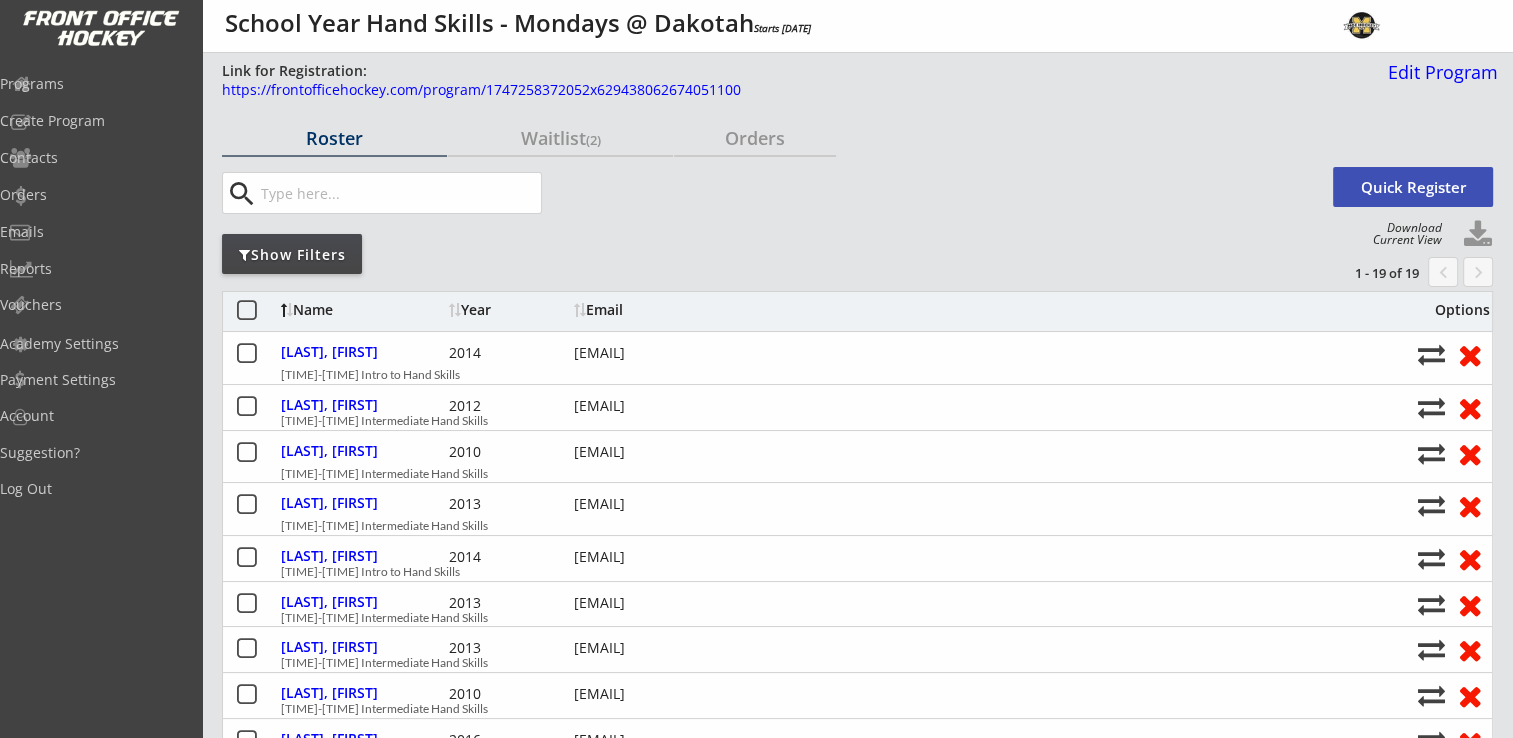 type on "Female" 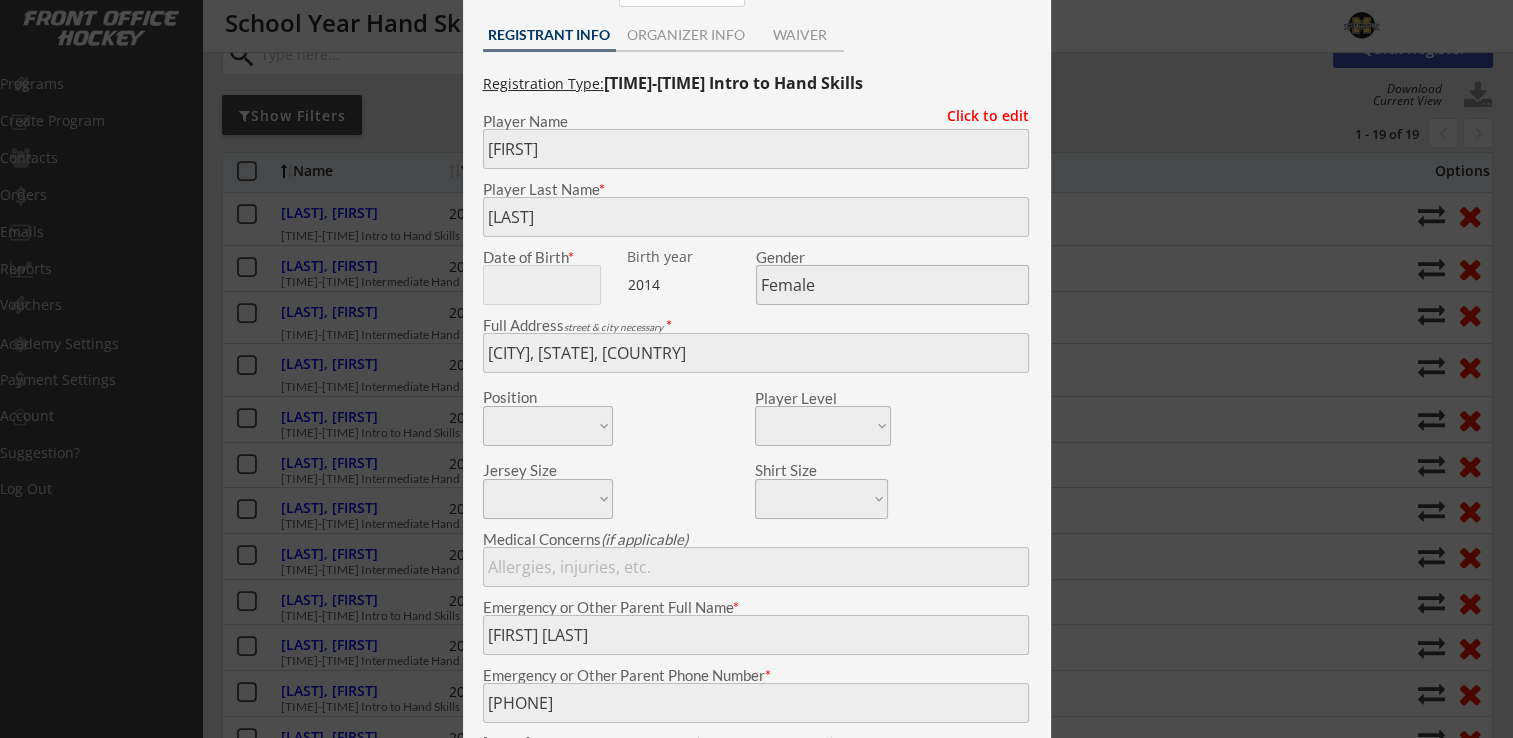 scroll, scrollTop: 0, scrollLeft: 0, axis: both 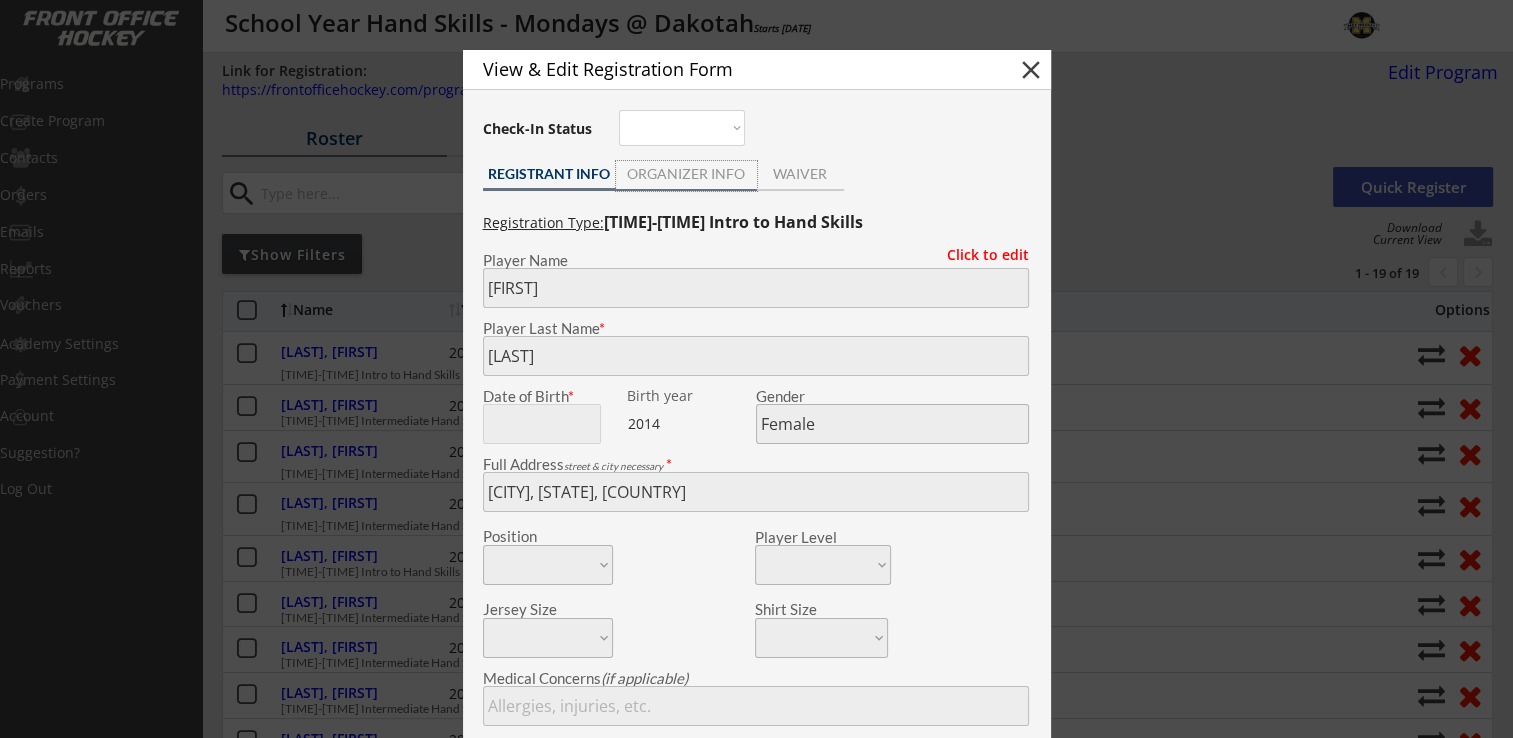 click on "ORGANIZER INFO" at bounding box center [686, 174] 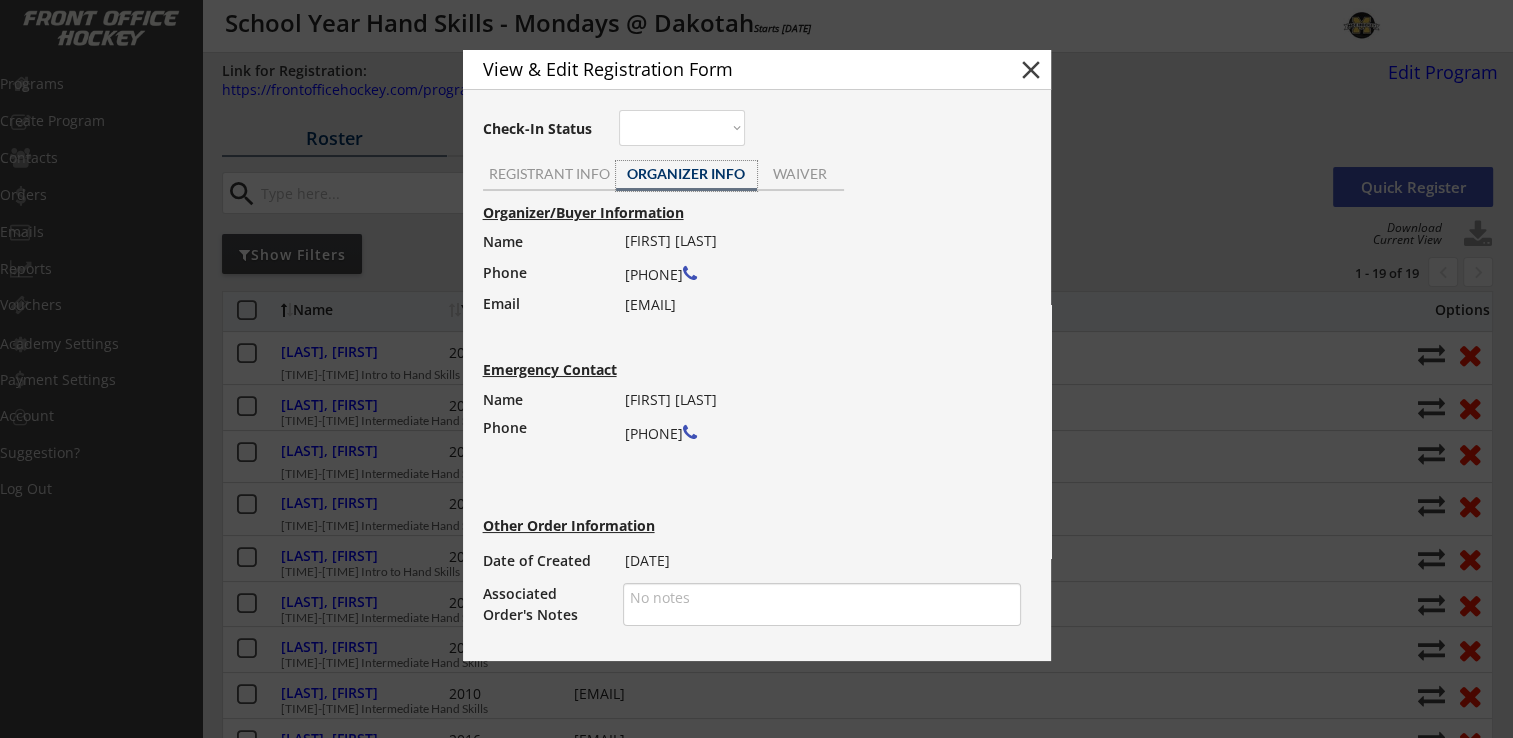 click on "close" at bounding box center (1031, 70) 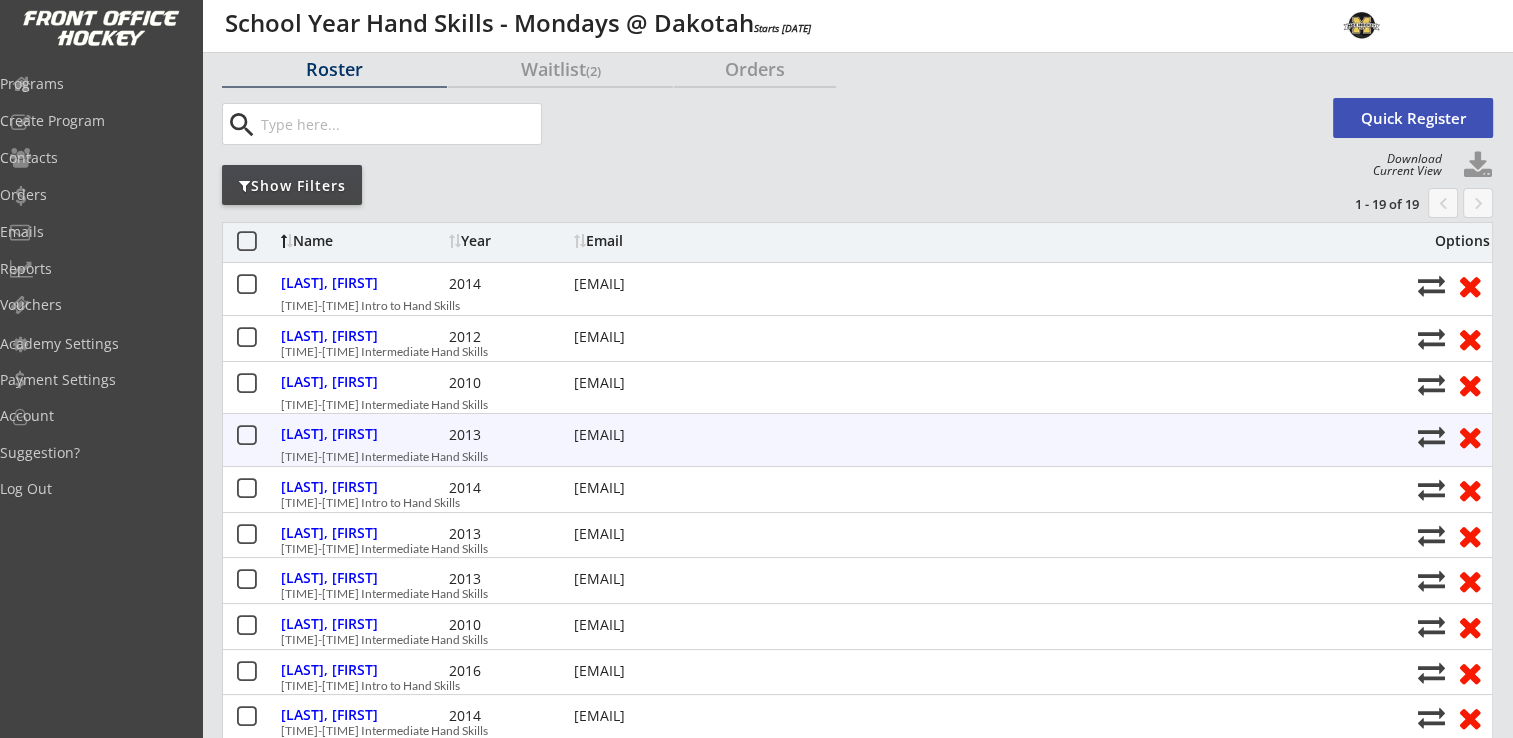 scroll, scrollTop: 100, scrollLeft: 0, axis: vertical 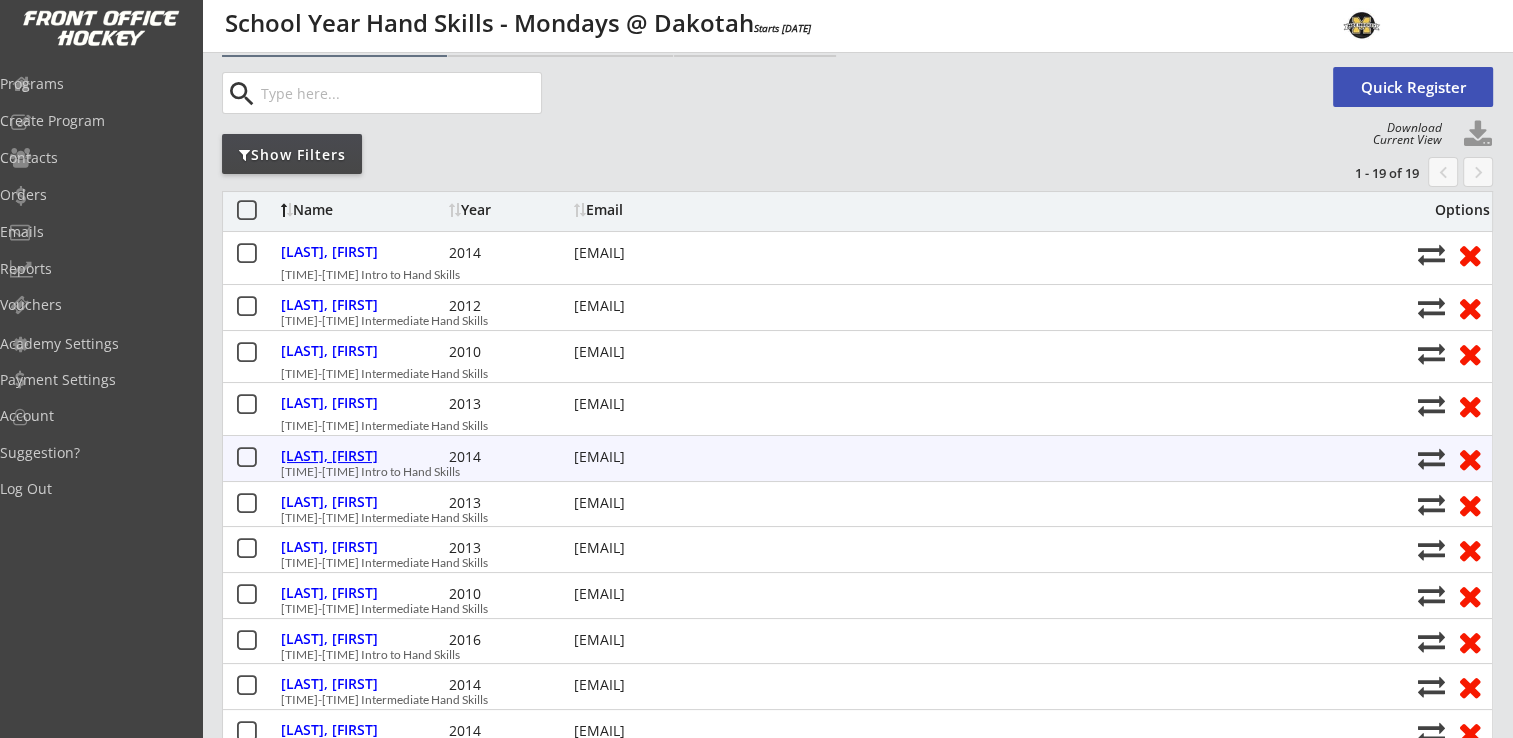 click on "[LAST], [FIRST]" at bounding box center [362, 456] 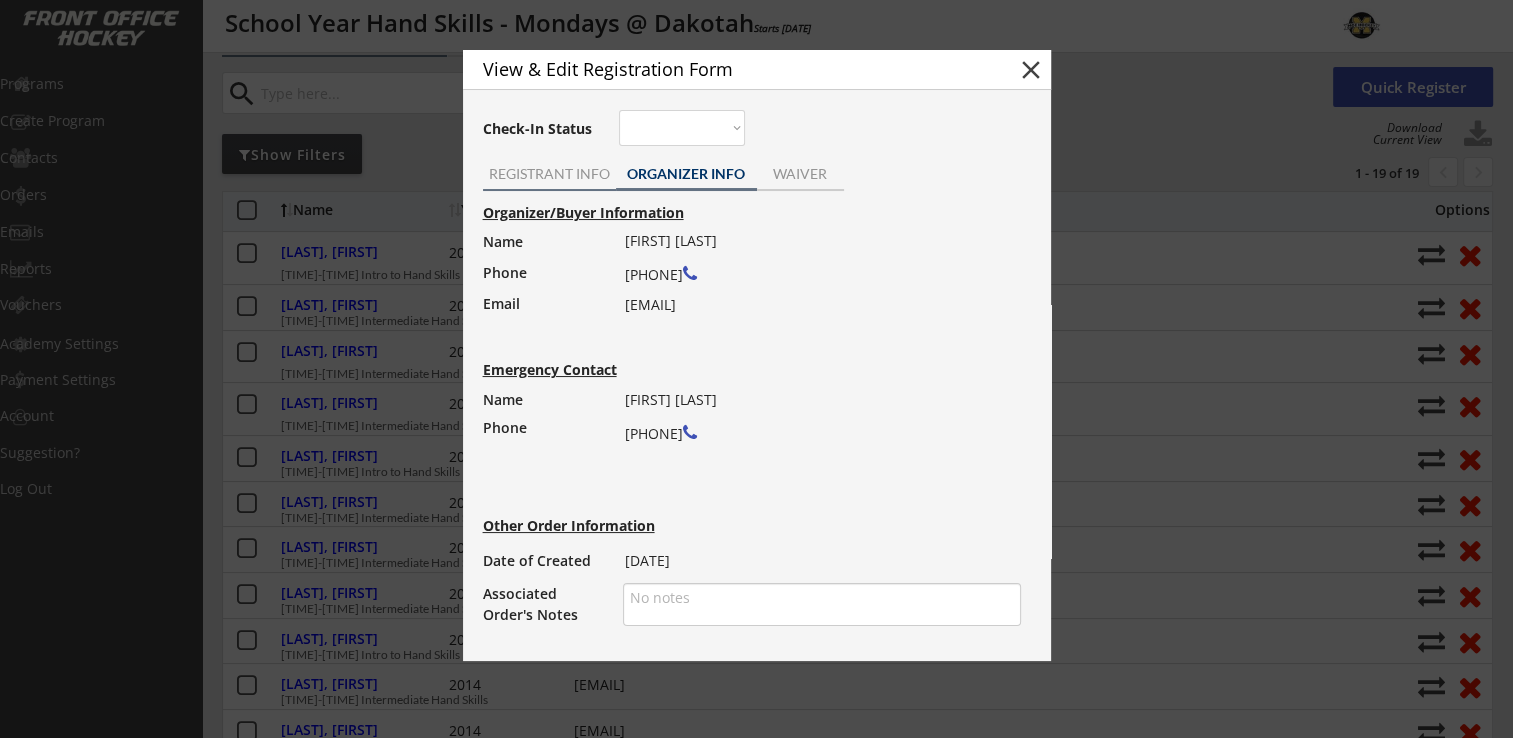 click on "REGISTRANT INFO" at bounding box center (549, 174) 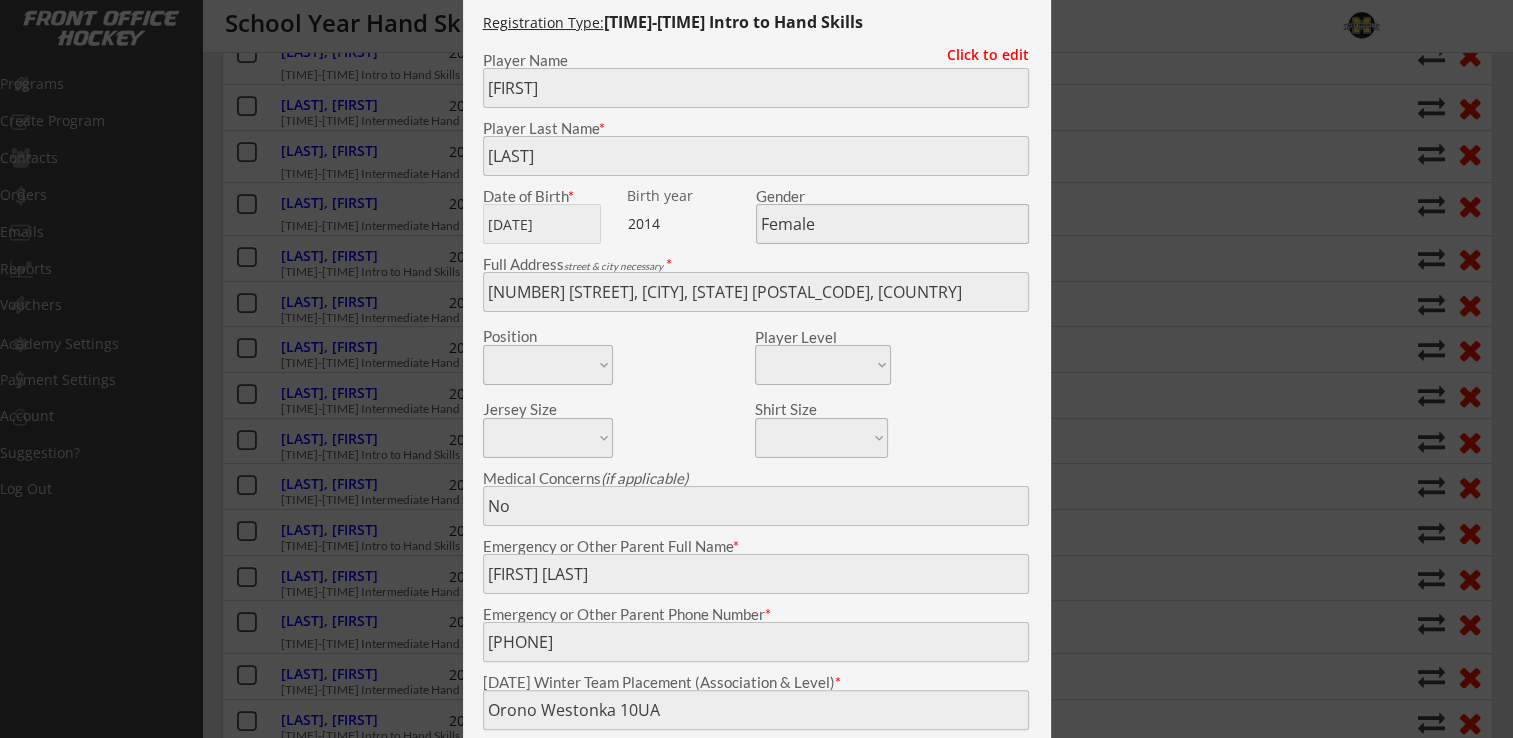 scroll, scrollTop: 100, scrollLeft: 0, axis: vertical 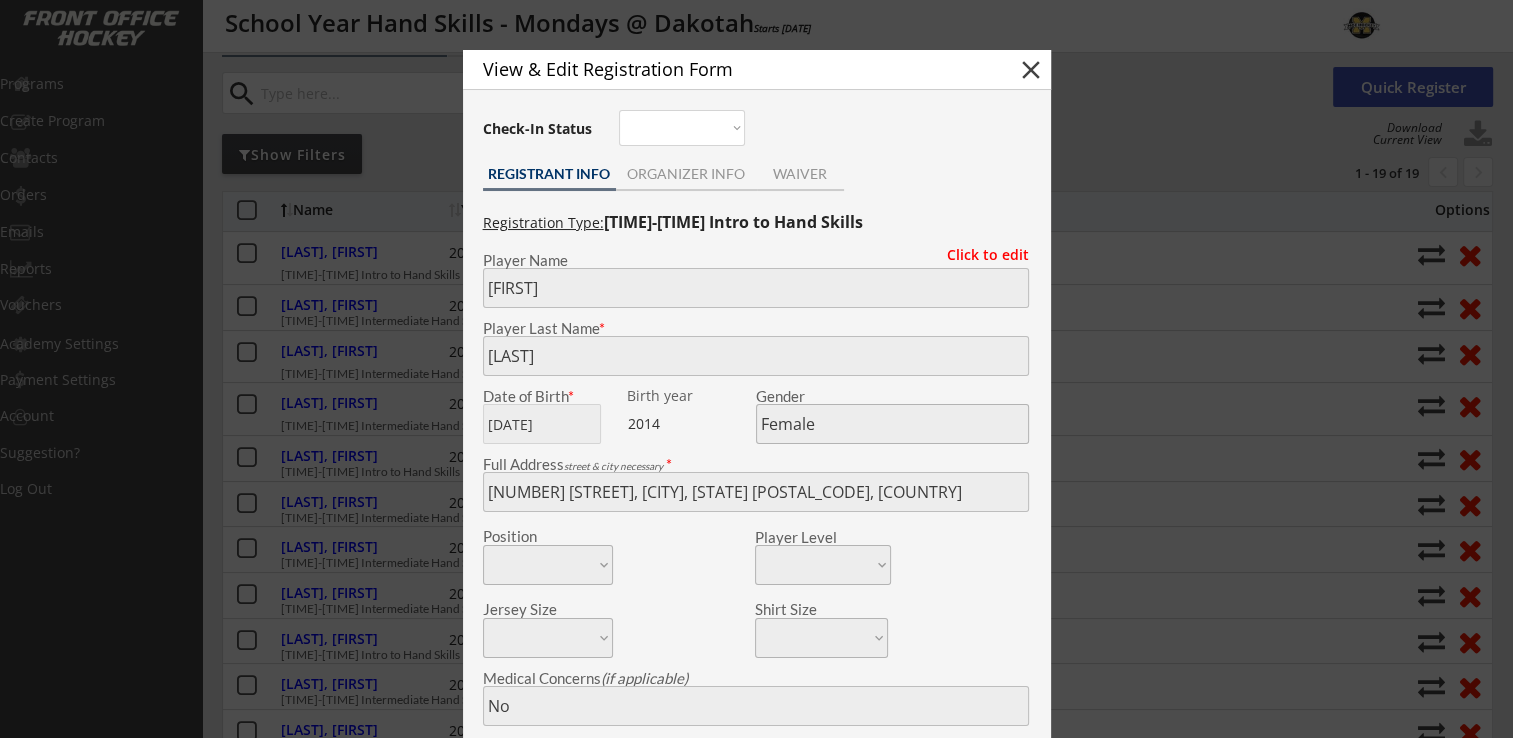 click on "close" at bounding box center [1031, 70] 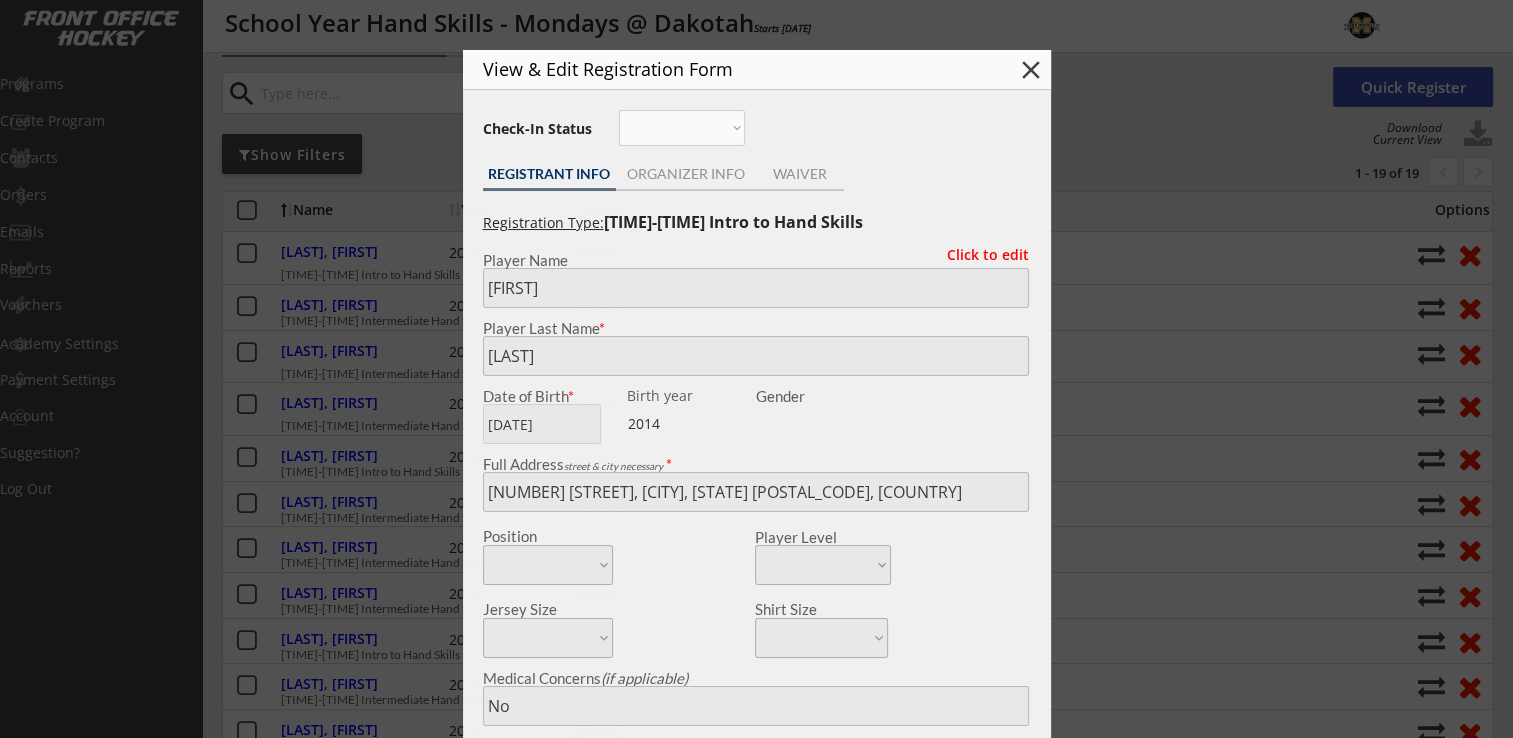 type 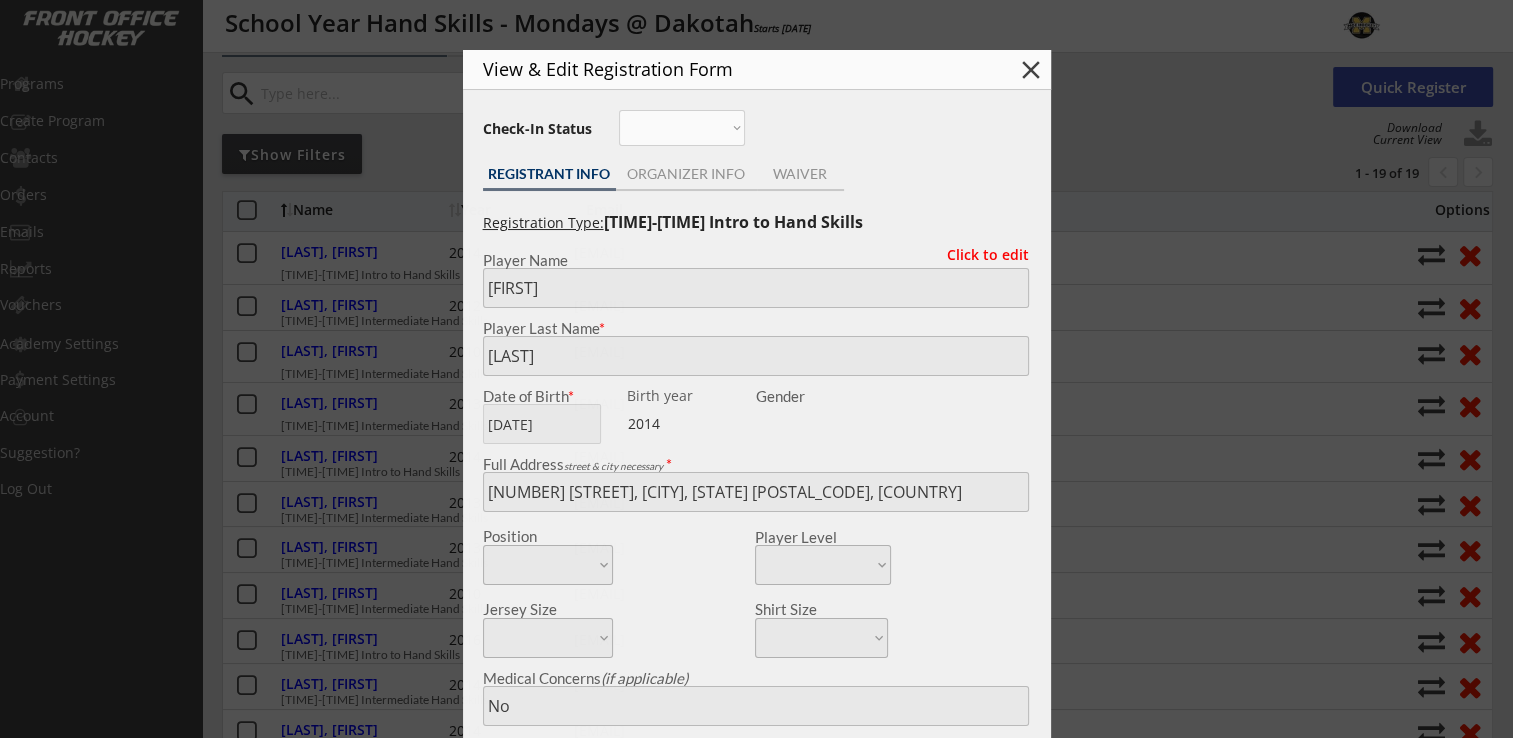 type 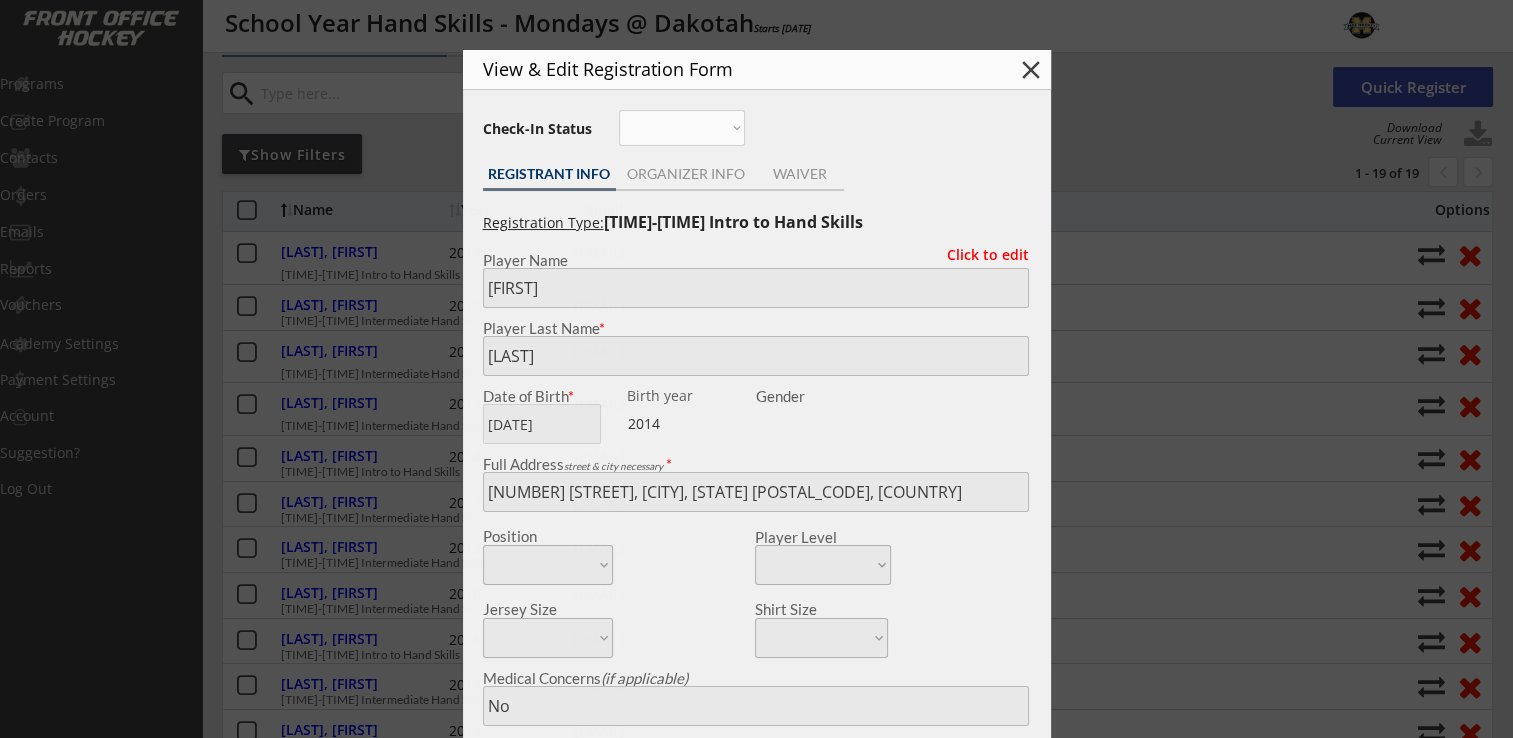 type 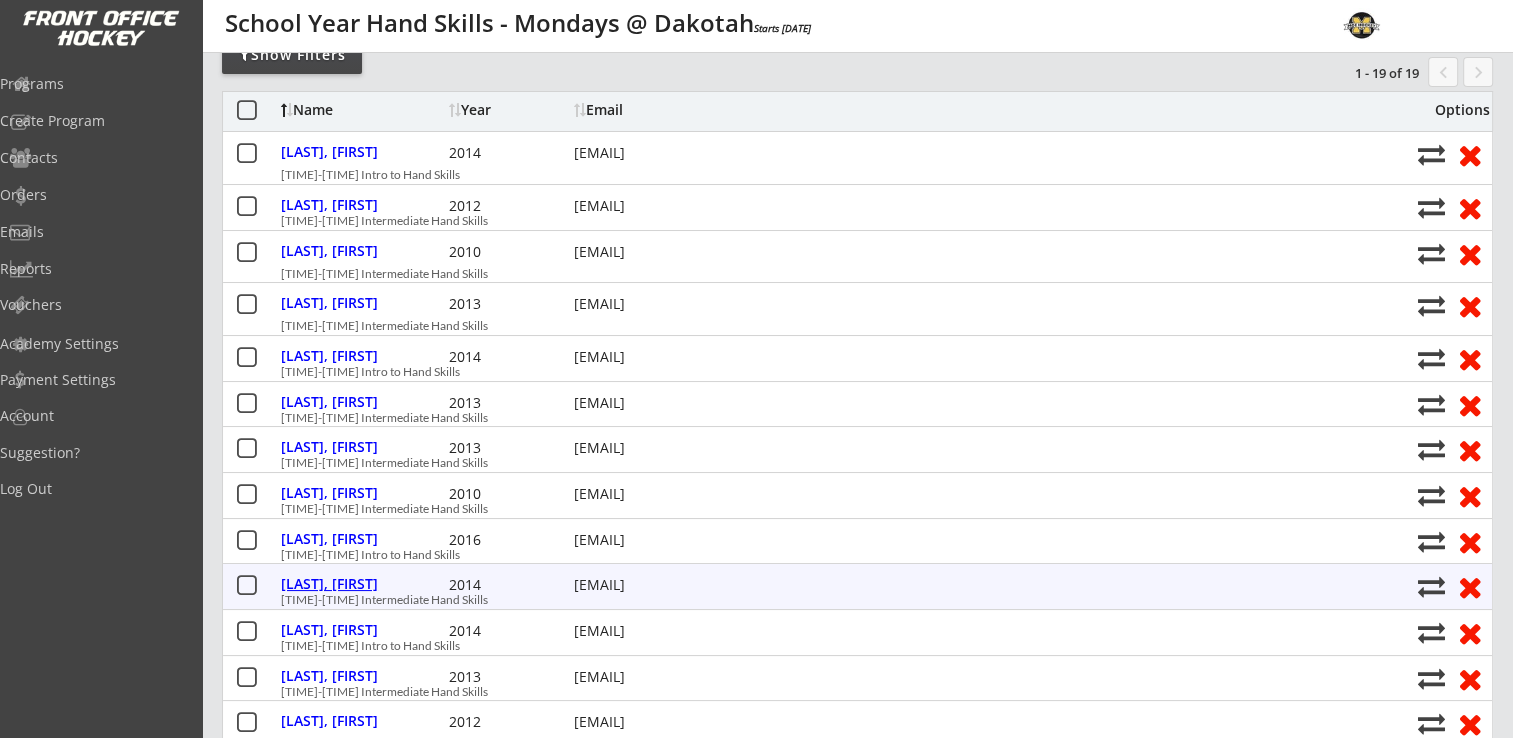 scroll, scrollTop: 300, scrollLeft: 0, axis: vertical 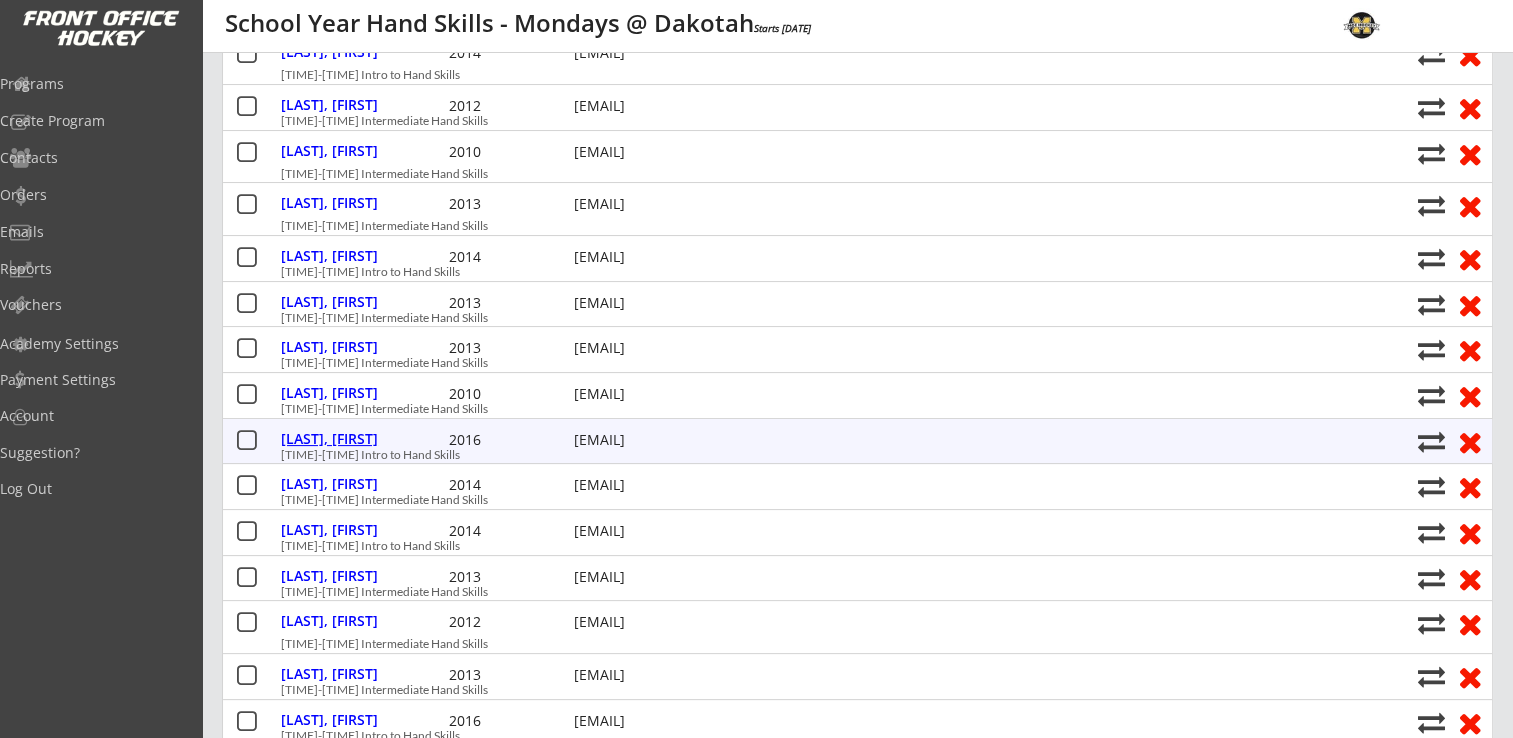 click on "[LAST], [FIRST]" at bounding box center [362, 439] 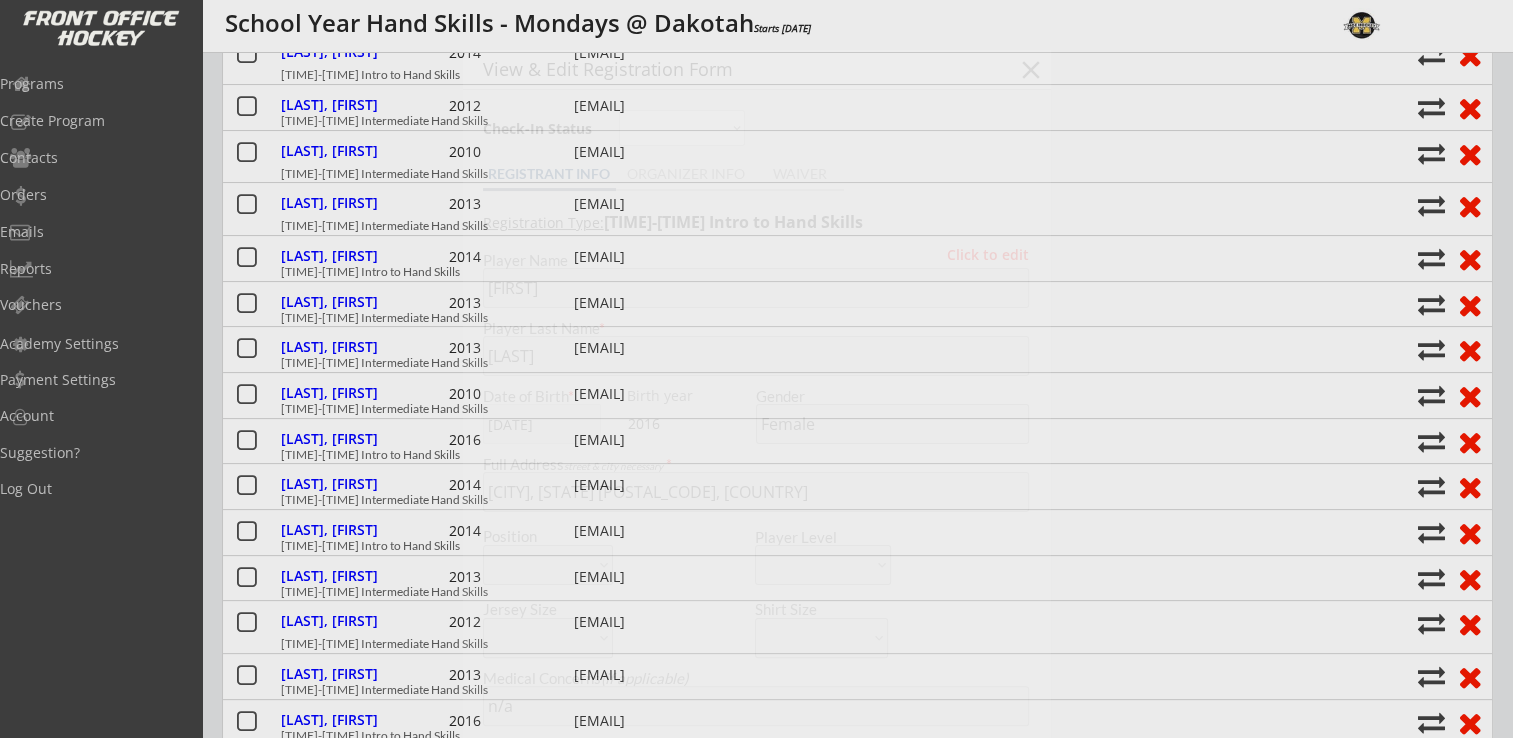 type on "Girls U8 Intermediate" 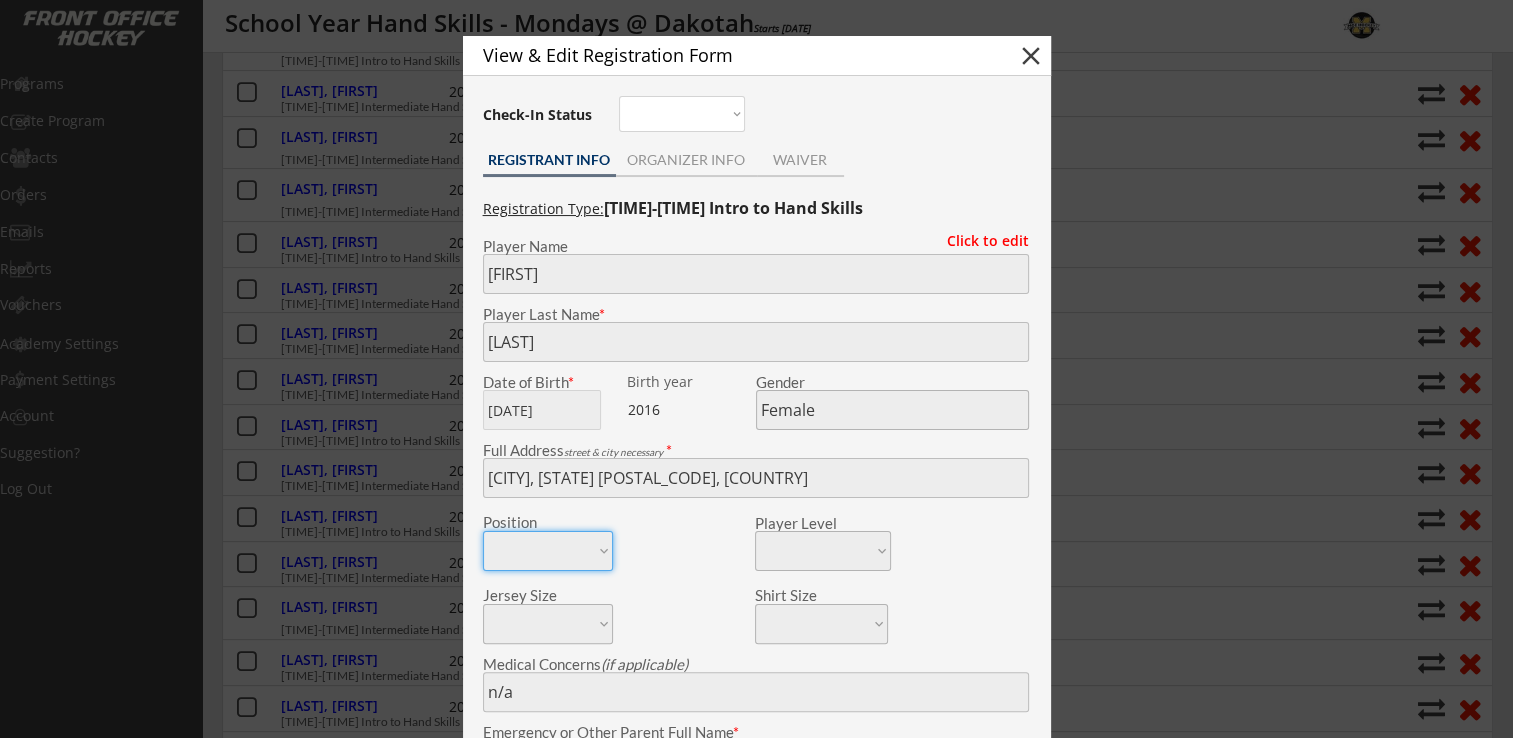 scroll, scrollTop: 300, scrollLeft: 0, axis: vertical 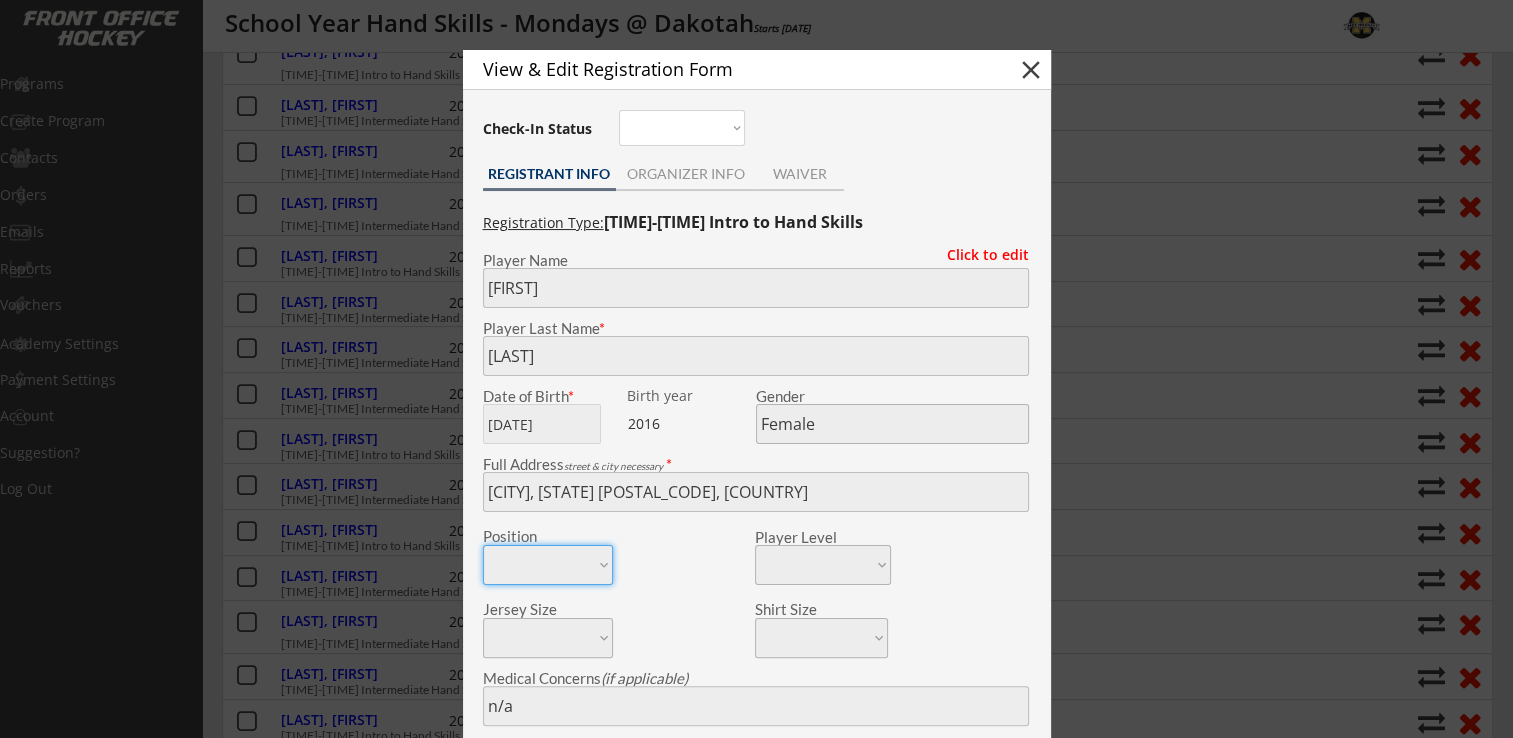 click on "close" at bounding box center (1031, 70) 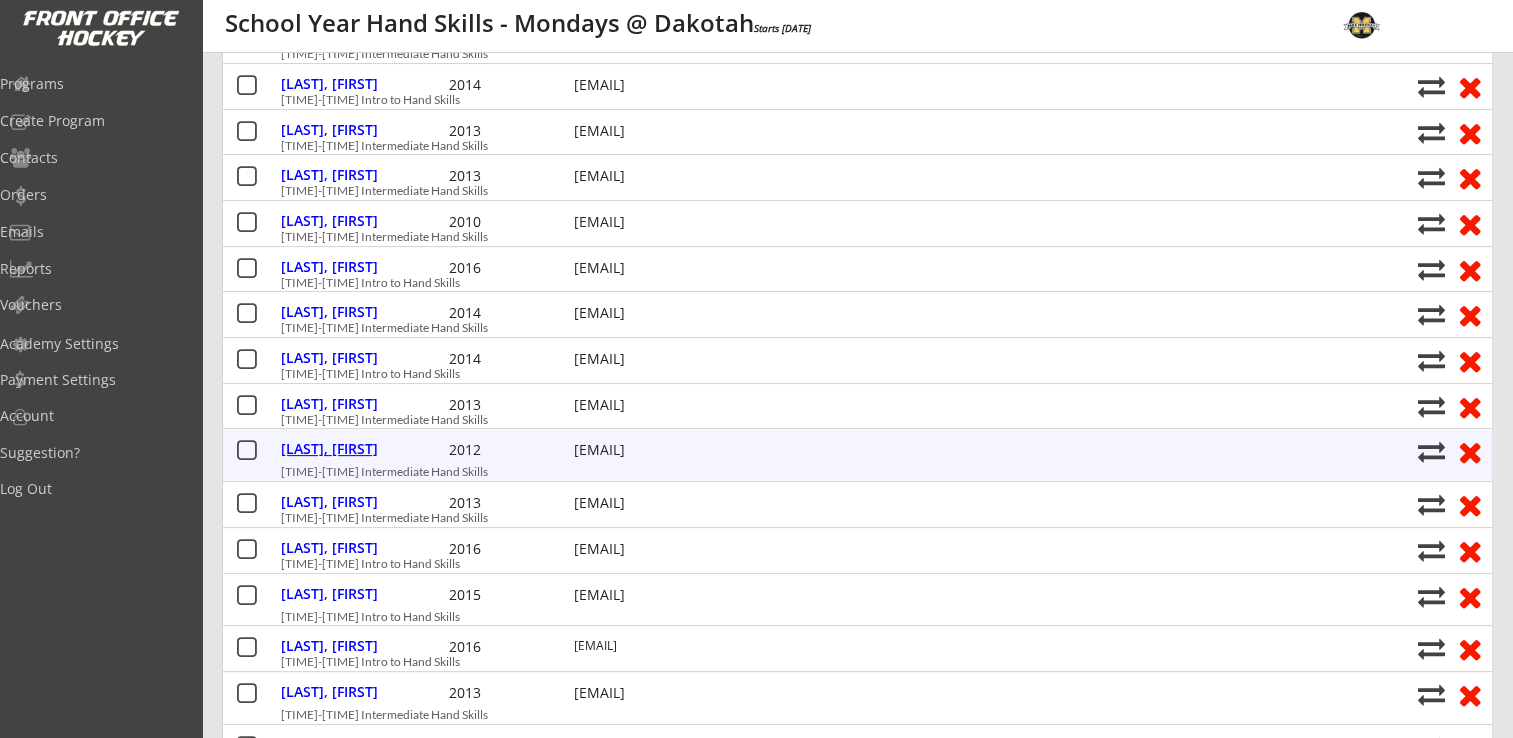 scroll, scrollTop: 500, scrollLeft: 0, axis: vertical 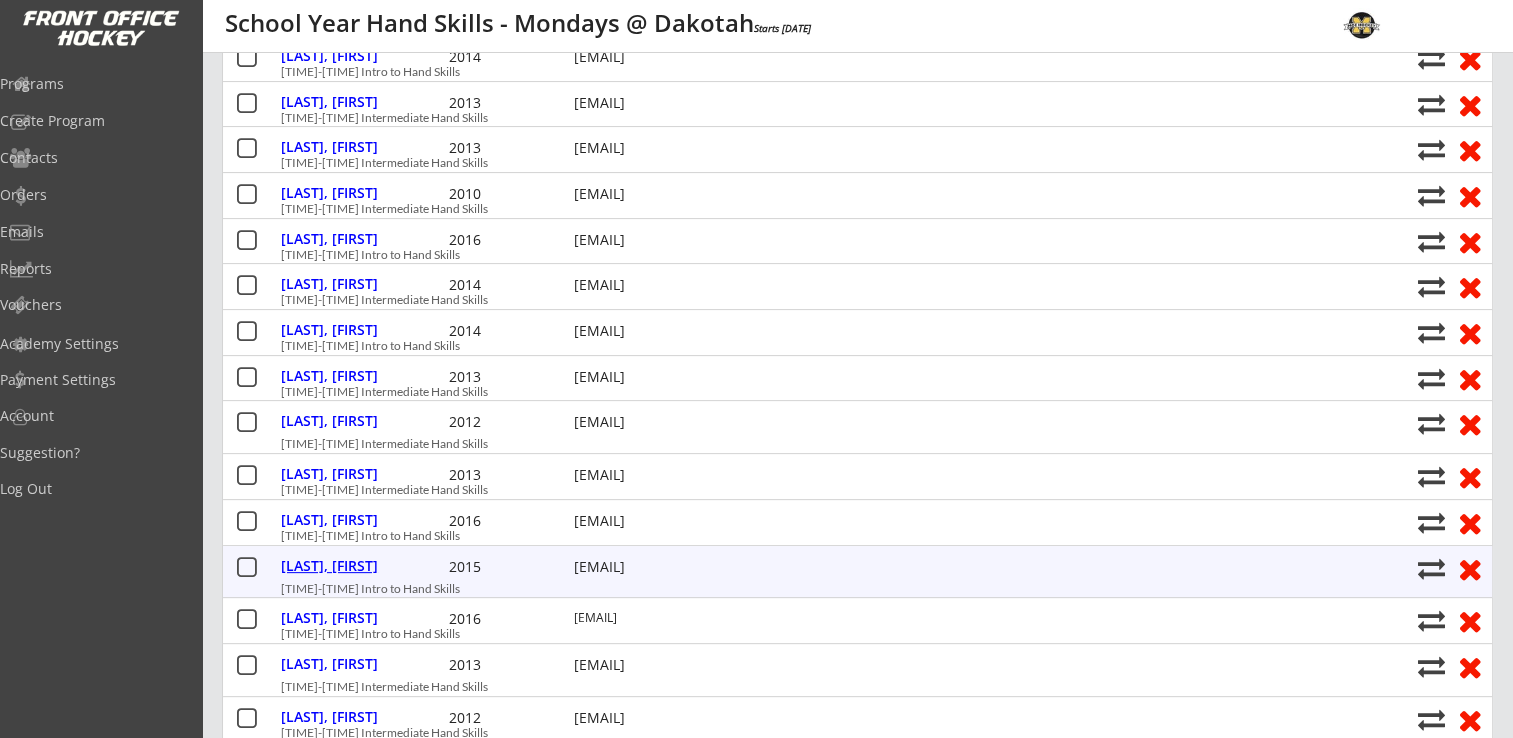 click on "[LAST], [FIRST]" at bounding box center (362, 566) 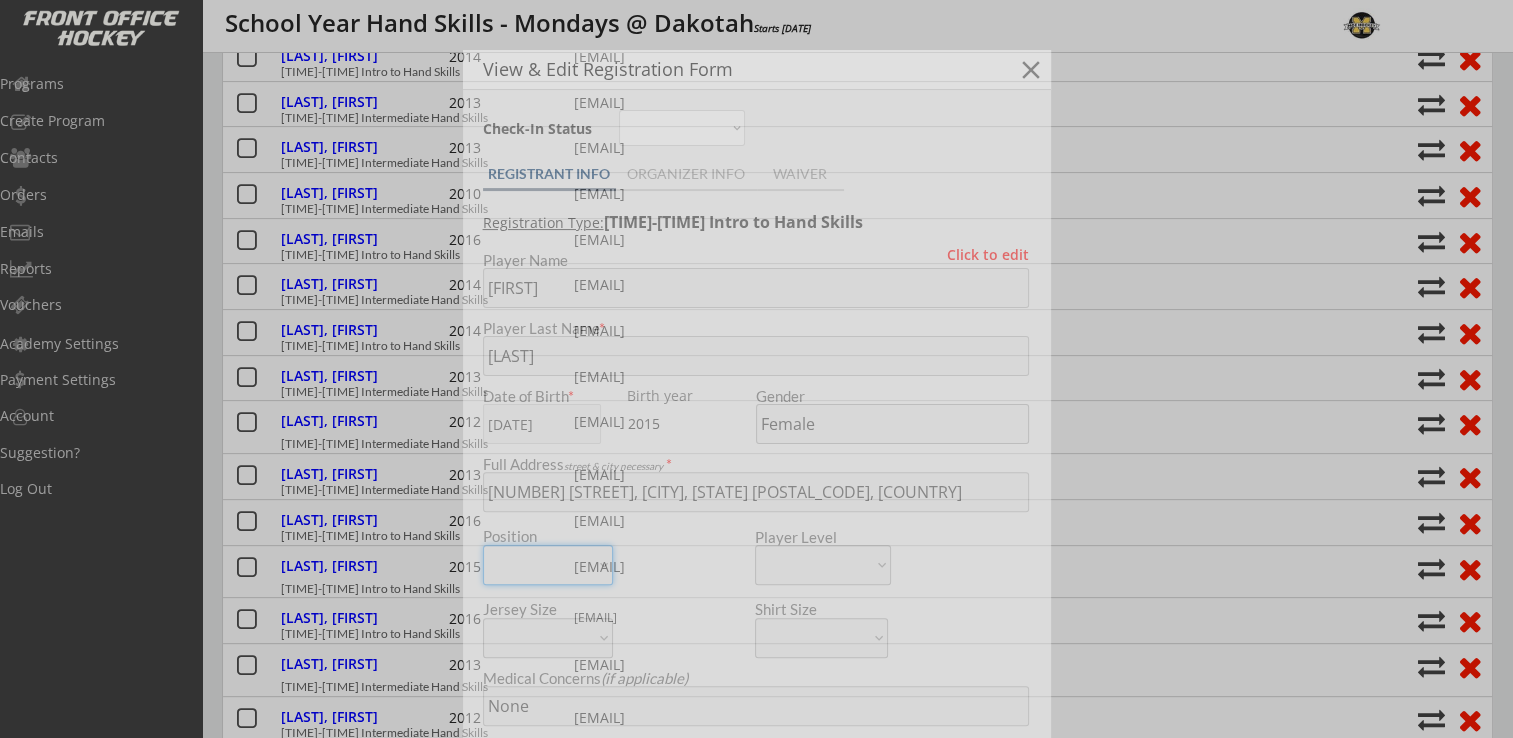 type on "10U Girls Prior Lake B1" 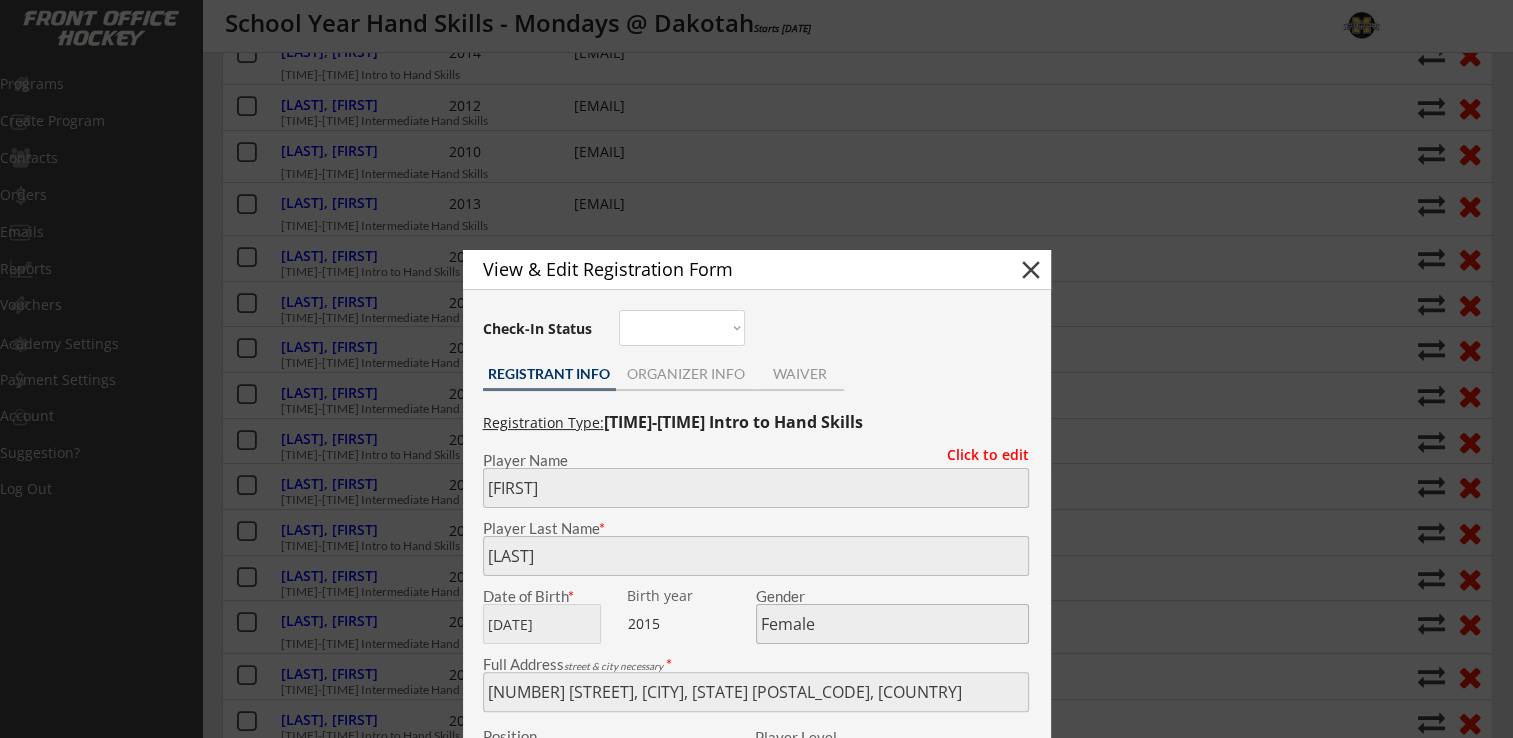 scroll, scrollTop: 100, scrollLeft: 0, axis: vertical 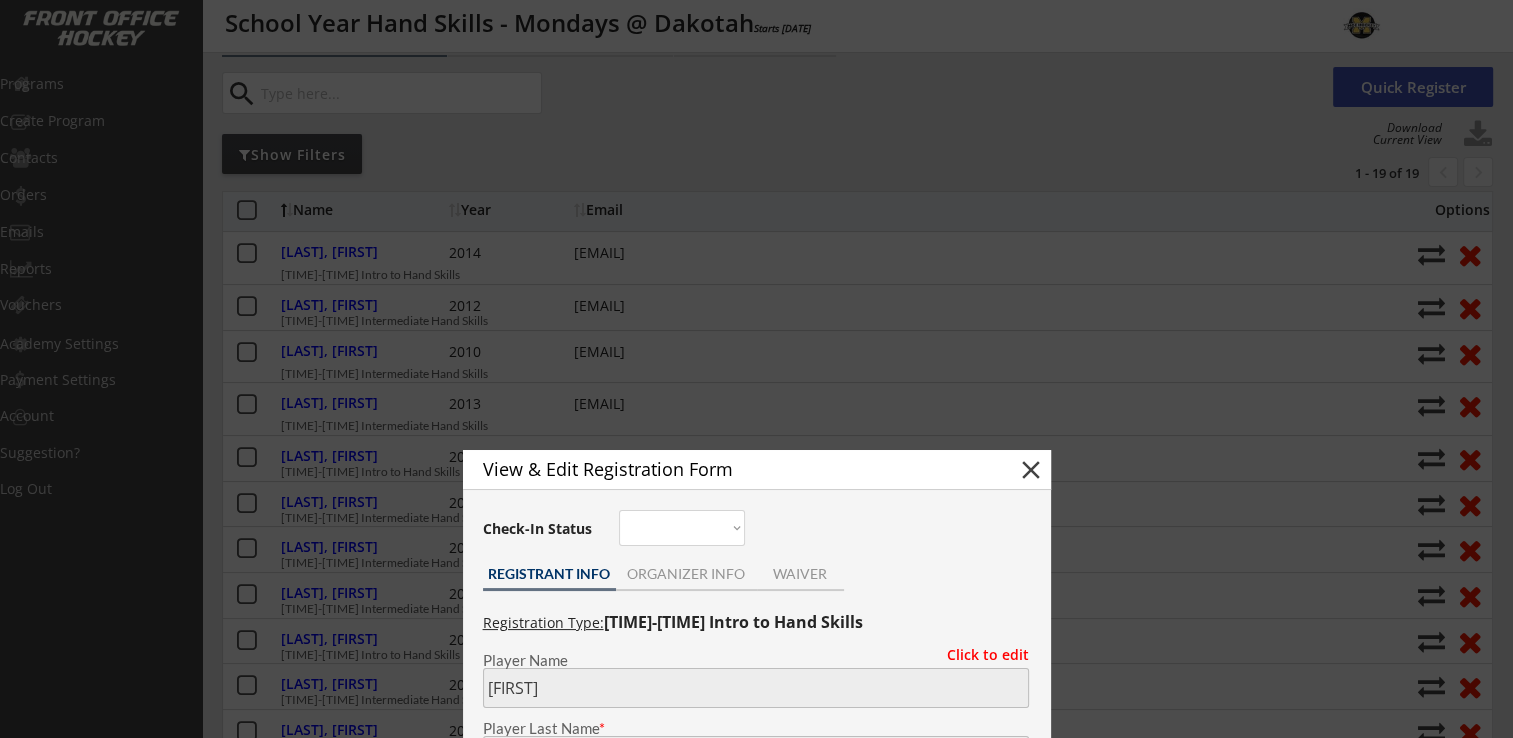 click on "close" at bounding box center [1031, 470] 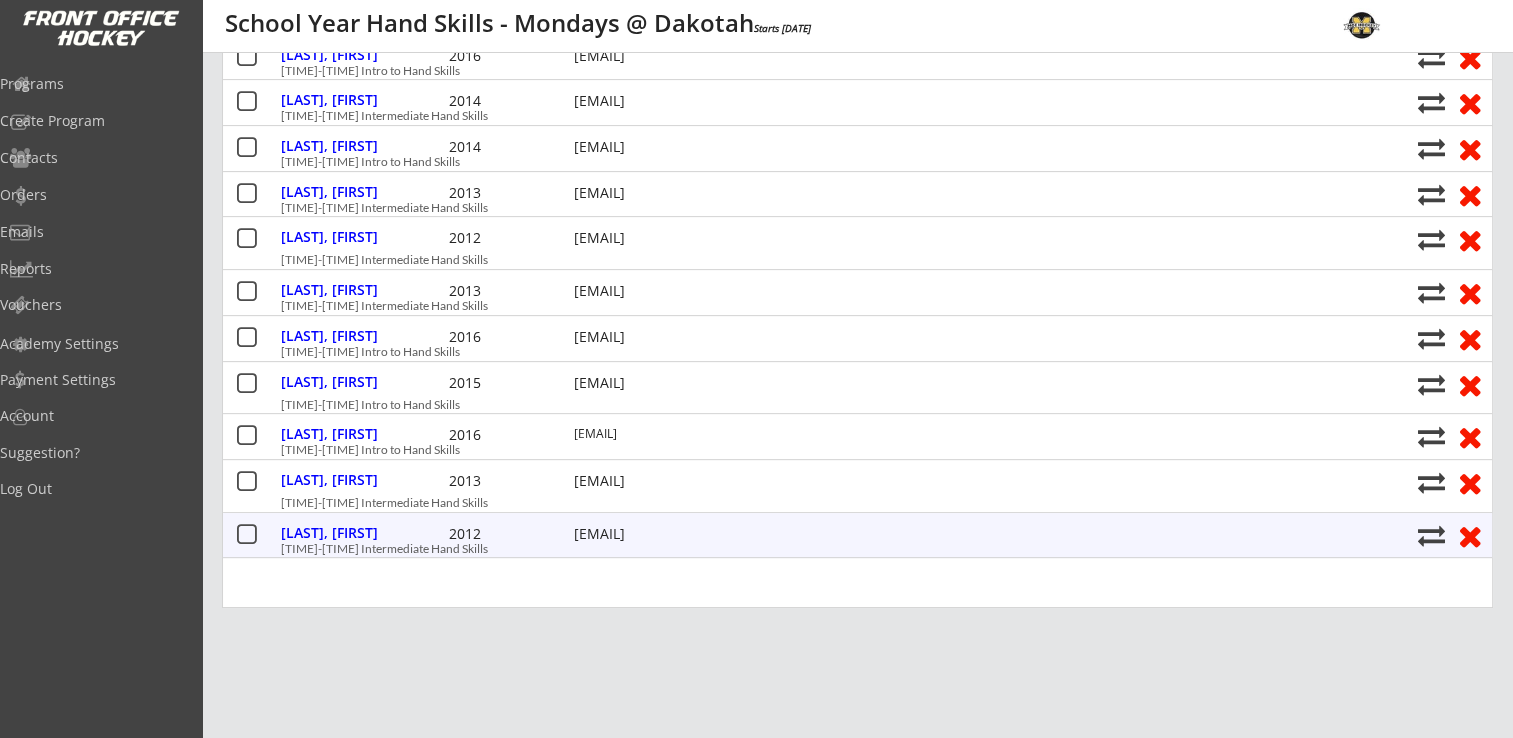 scroll, scrollTop: 700, scrollLeft: 0, axis: vertical 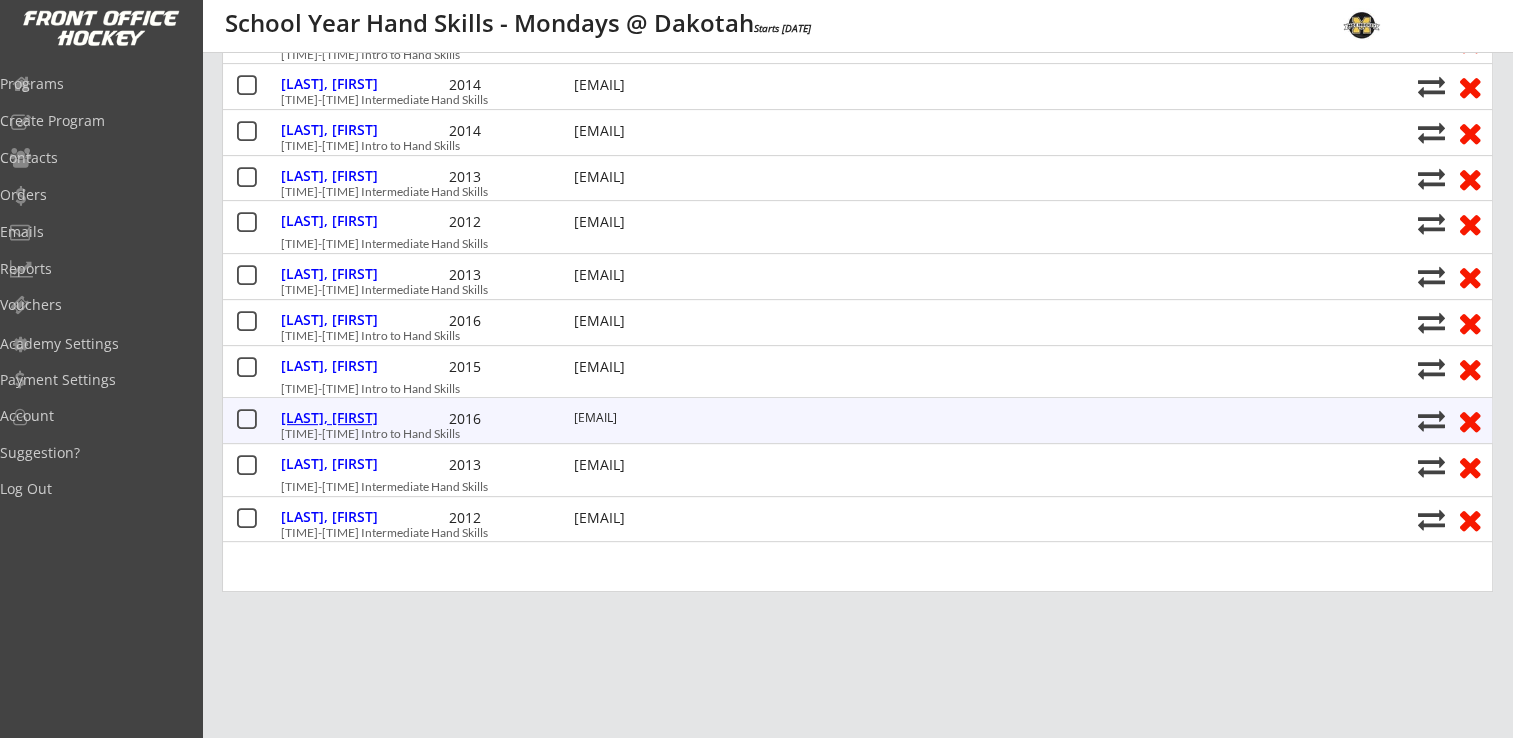 click on "[LAST], [FIRST]" at bounding box center (362, 418) 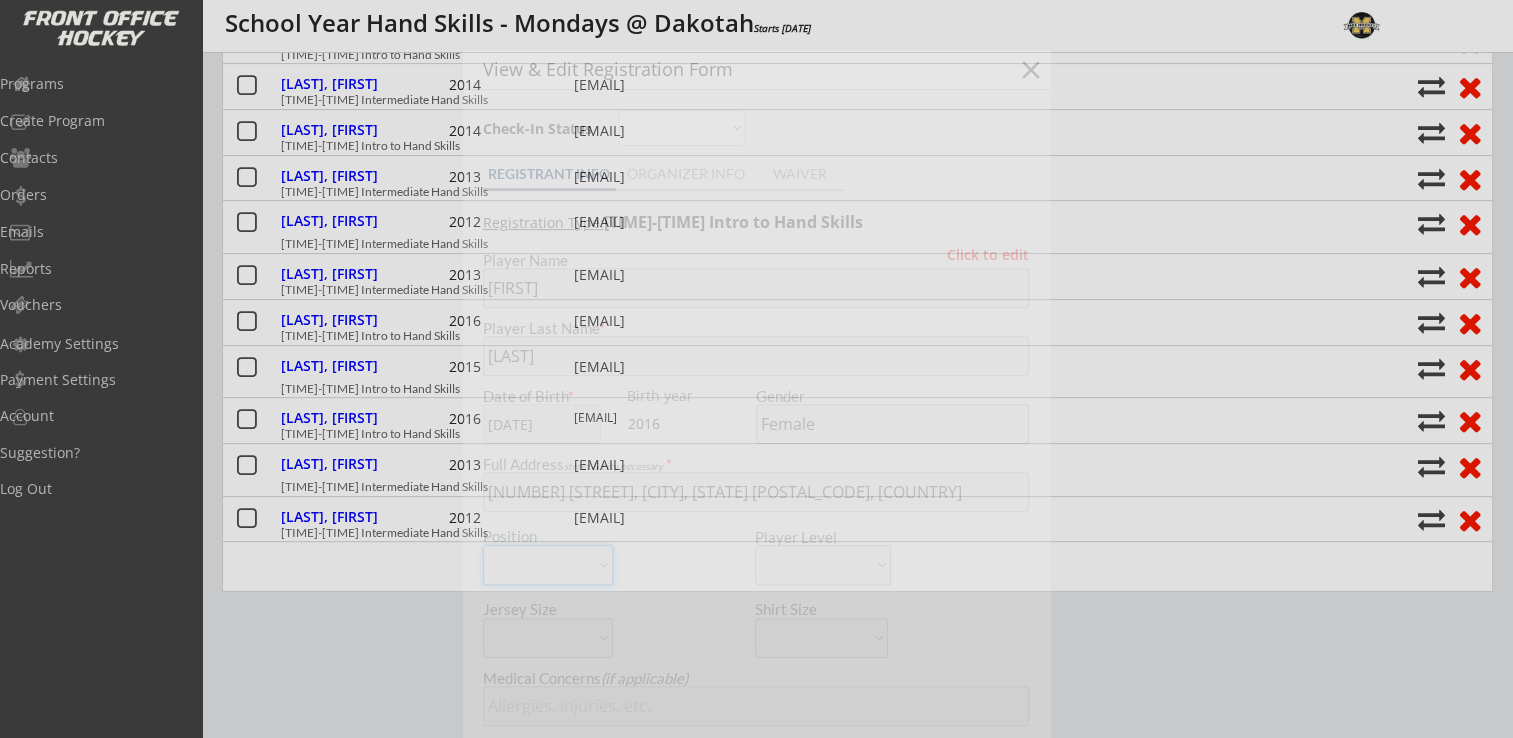 type on "U8 Advanced Intermediate" 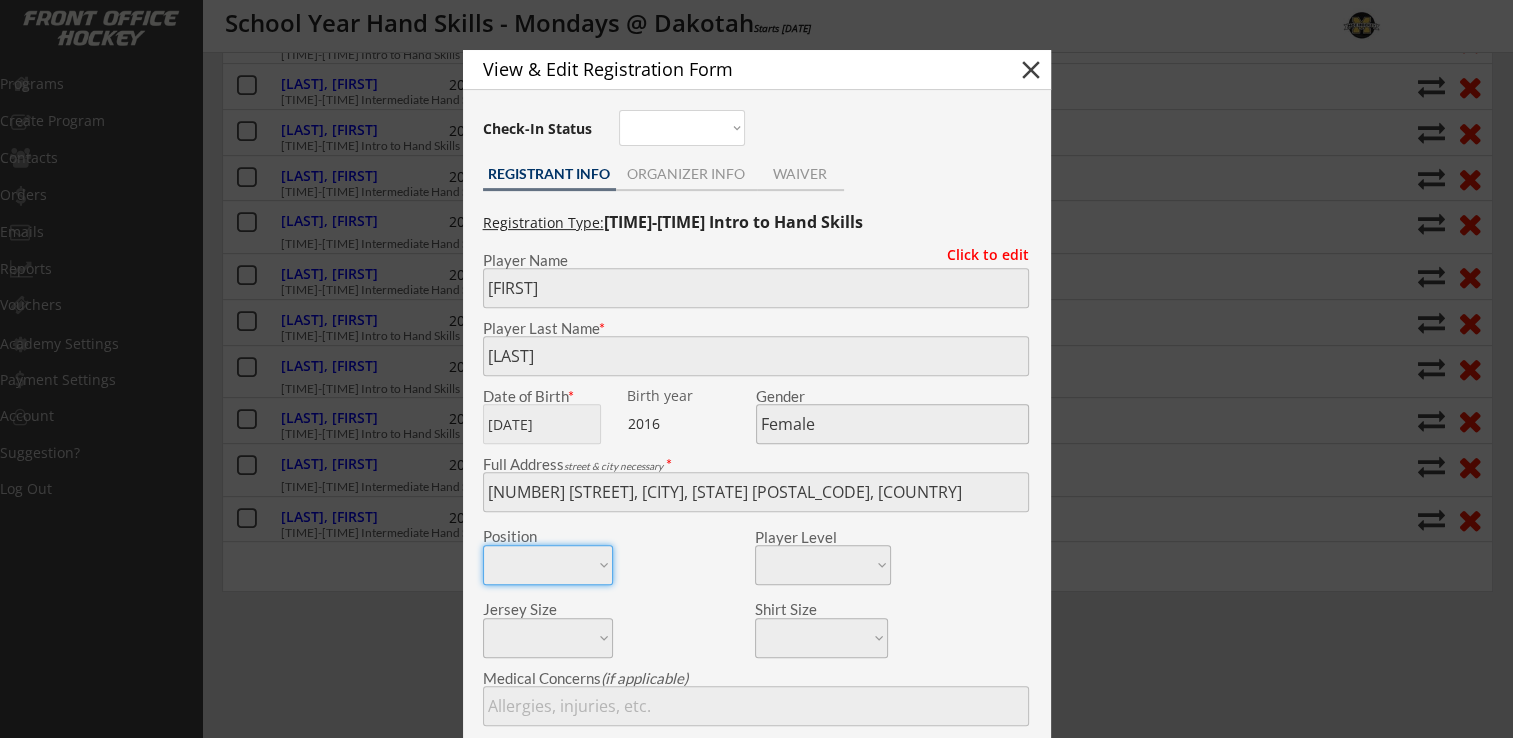 scroll, scrollTop: 500, scrollLeft: 0, axis: vertical 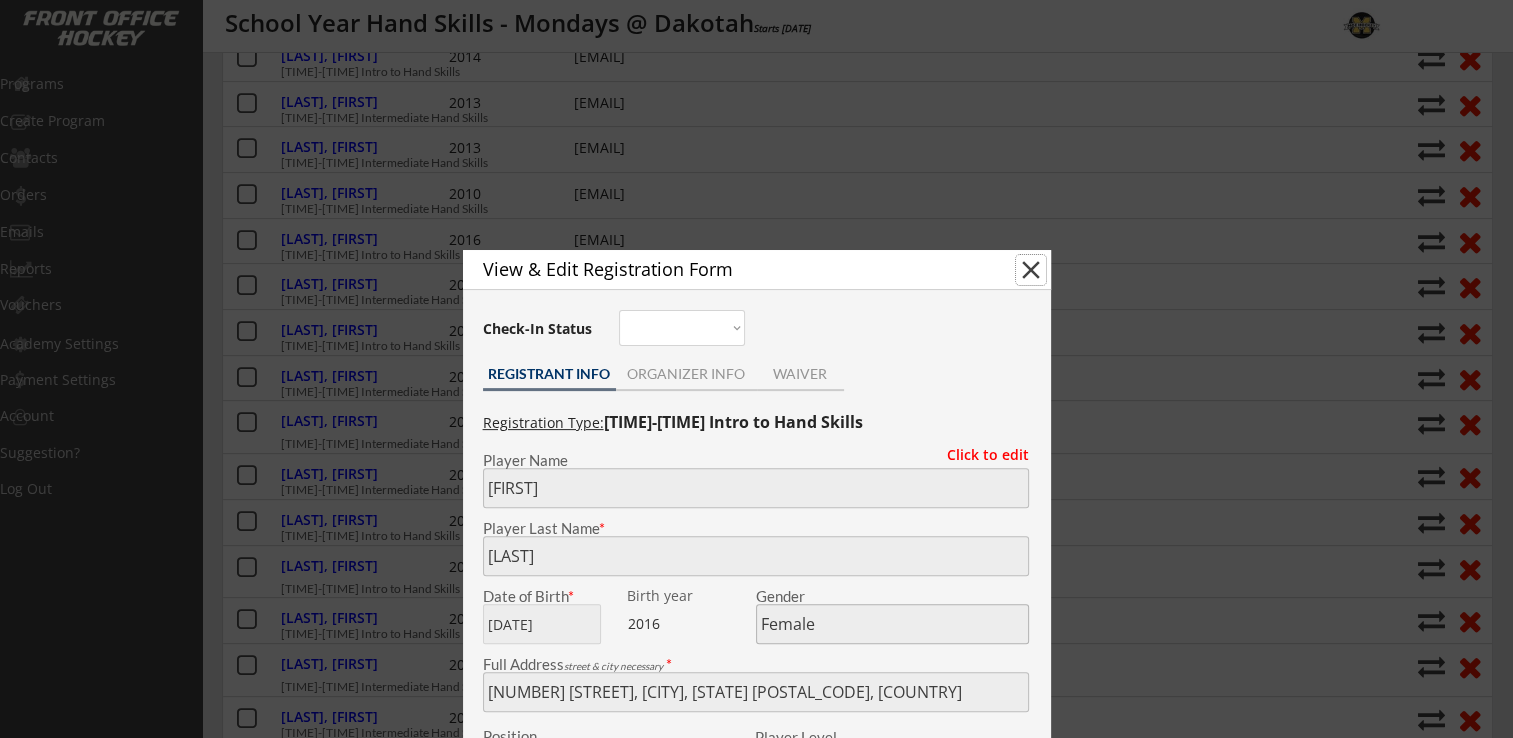 click on "close" at bounding box center (1031, 270) 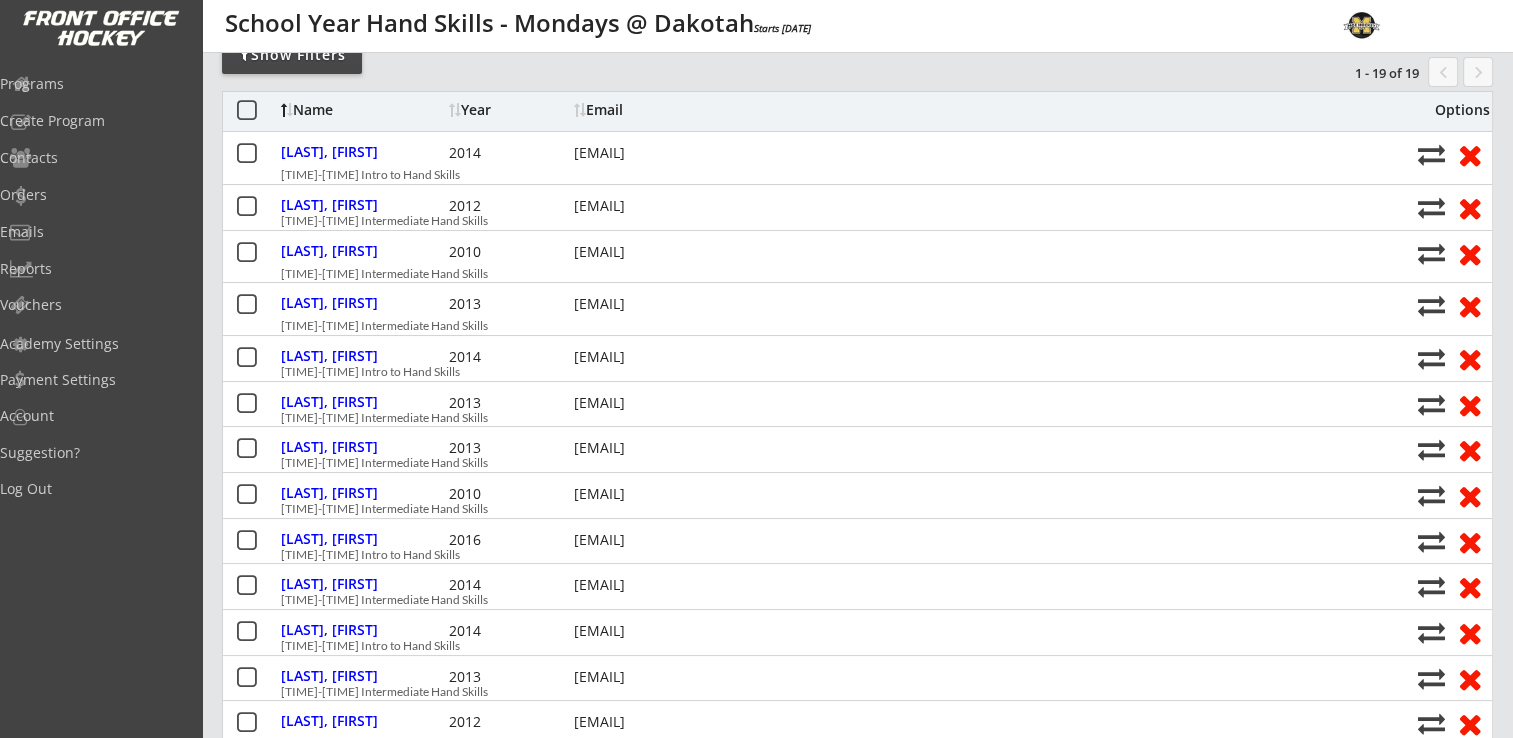 scroll, scrollTop: 0, scrollLeft: 0, axis: both 